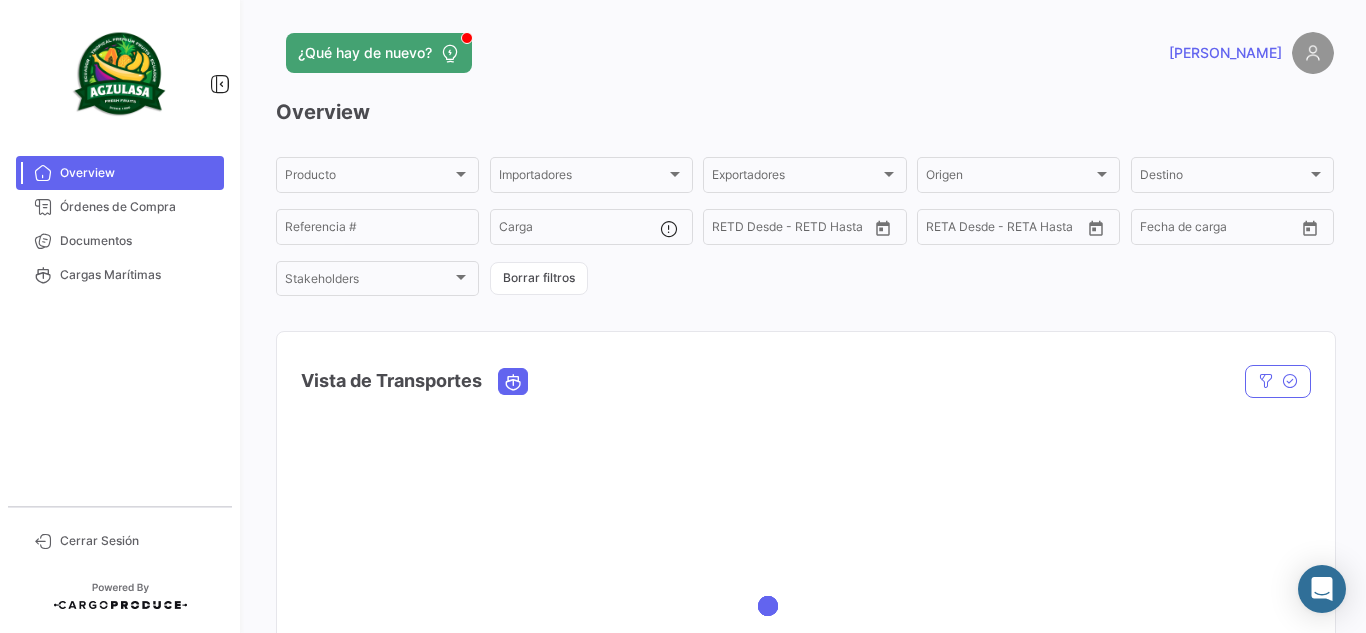 scroll, scrollTop: 0, scrollLeft: 0, axis: both 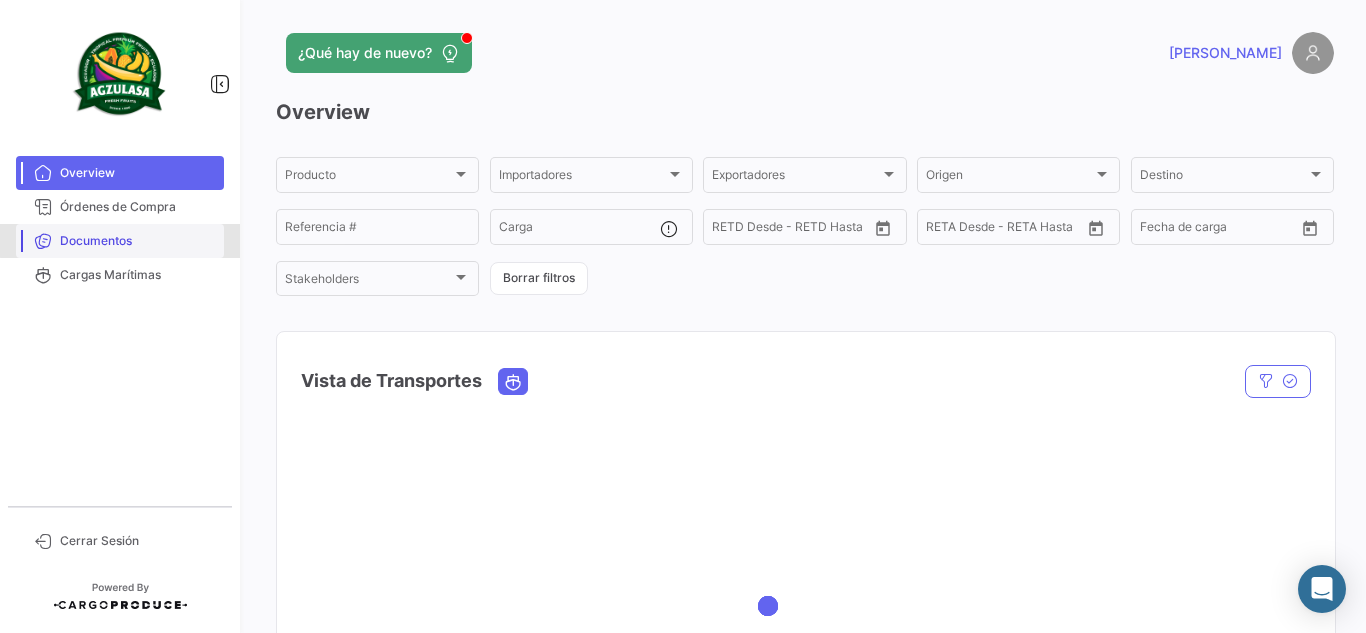 click on "Documentos" at bounding box center [138, 241] 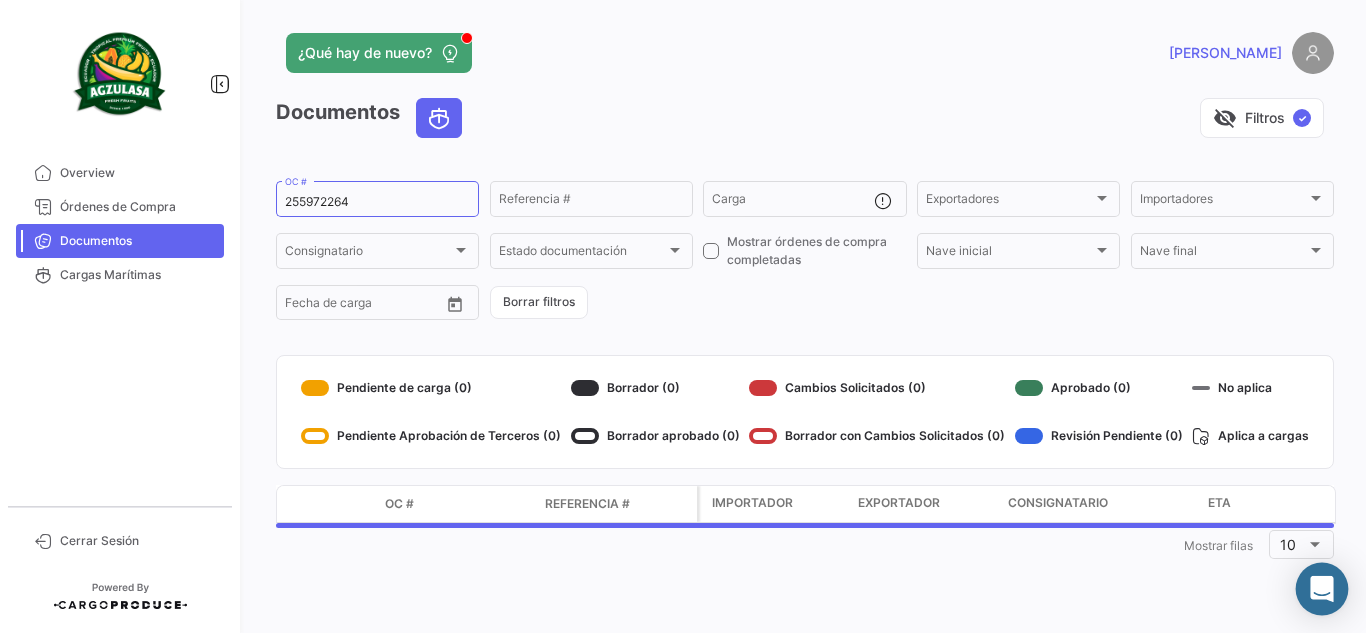 click 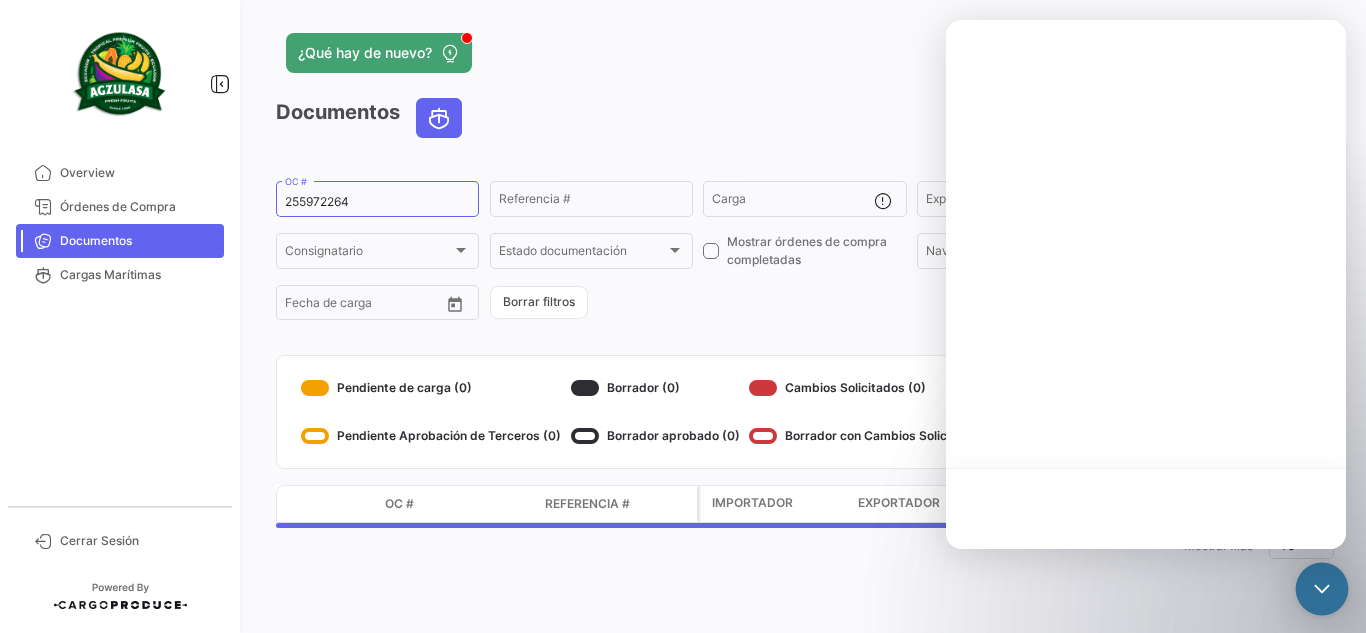 scroll, scrollTop: 0, scrollLeft: 0, axis: both 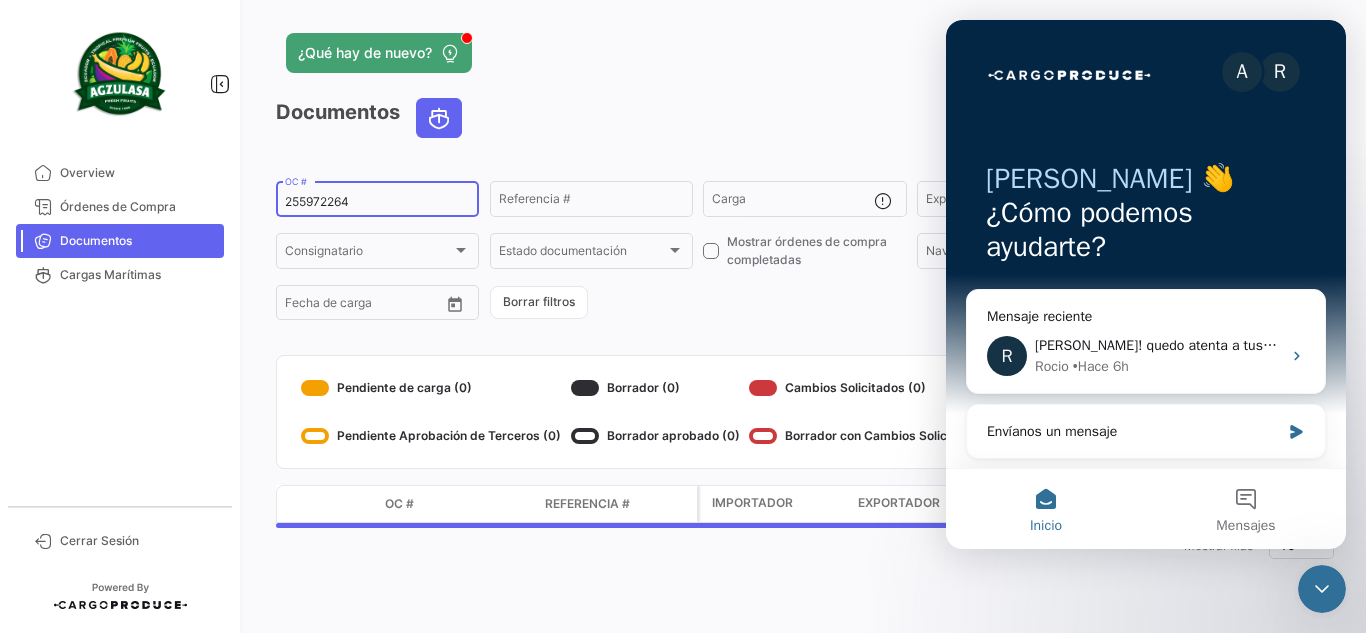 click on "255972264" at bounding box center (377, 202) 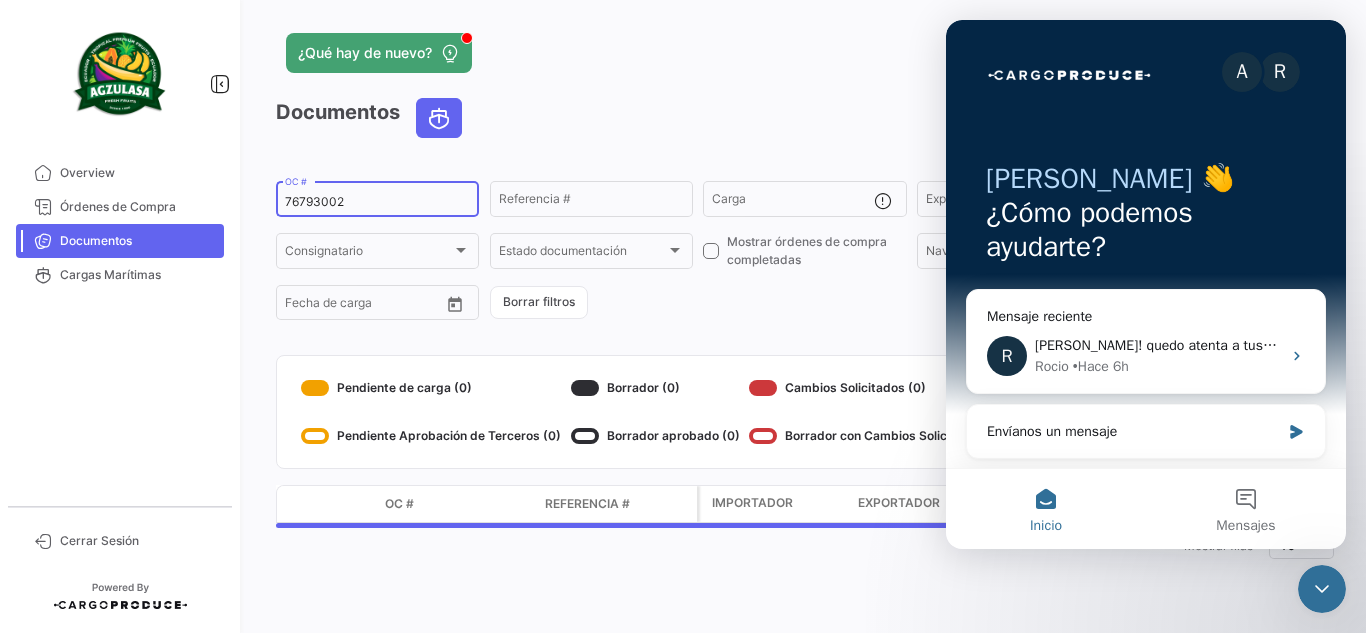 type on "76793002" 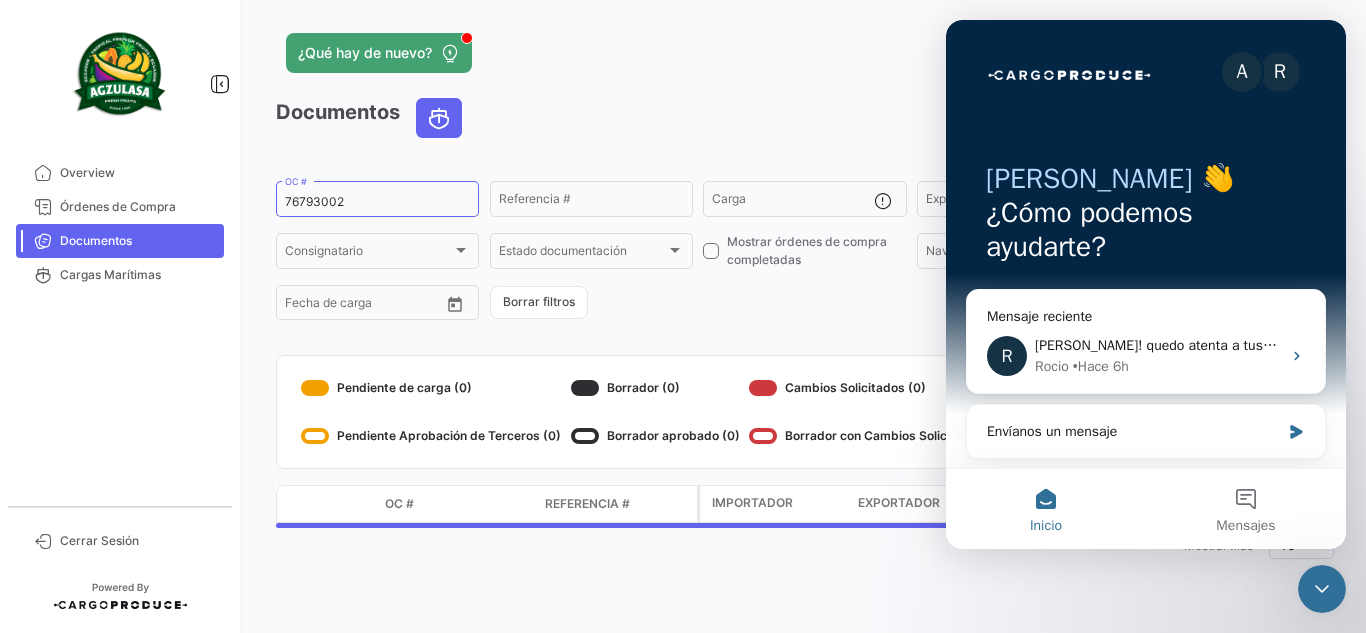 click on "¿Qué hay de nuevo?   [PERSON_NAME]" 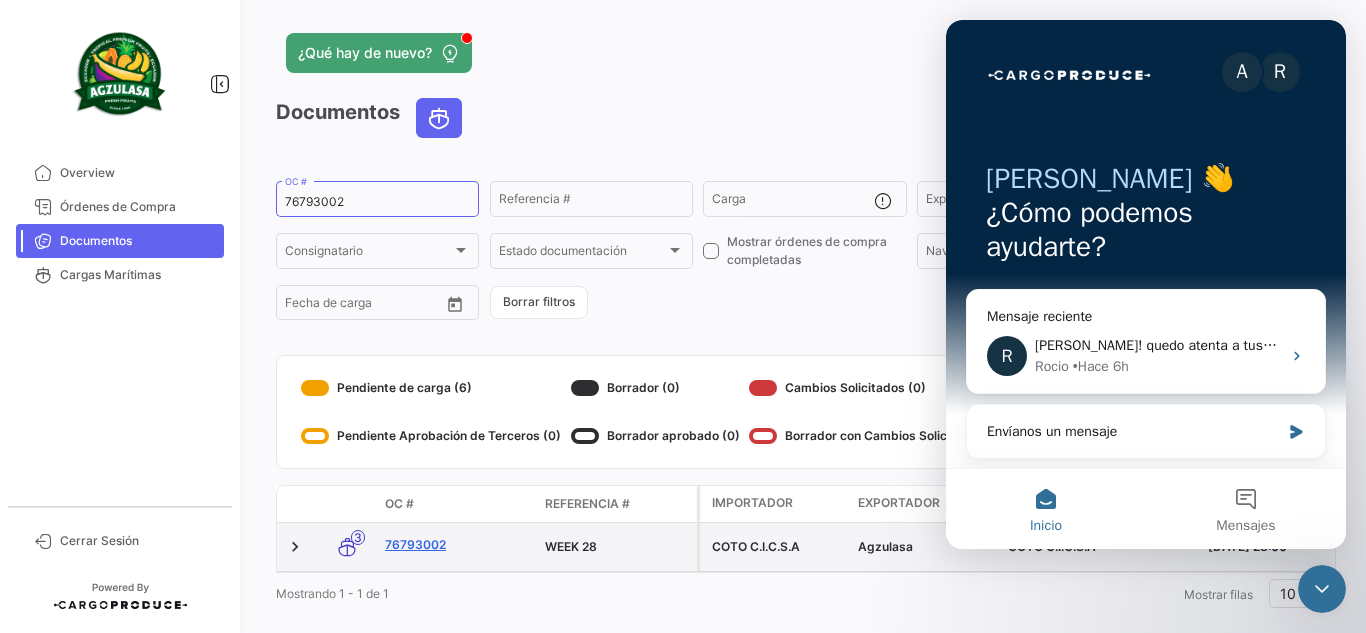 click on "76793002" 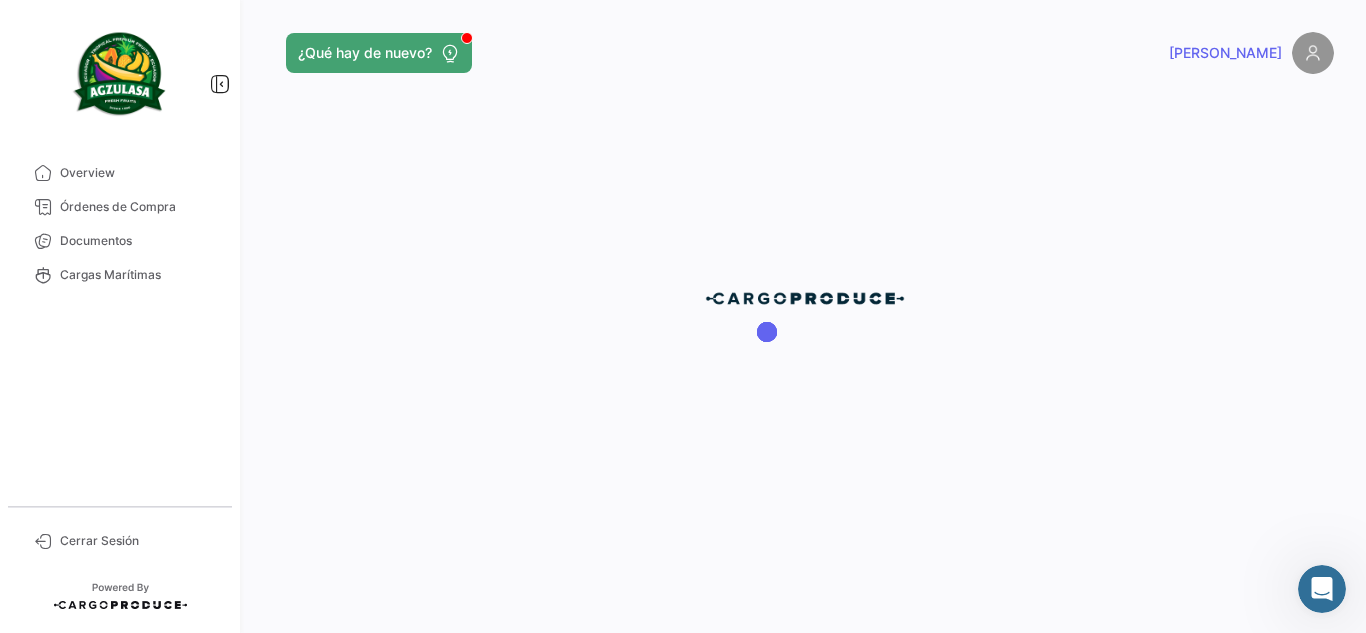 scroll, scrollTop: 0, scrollLeft: 0, axis: both 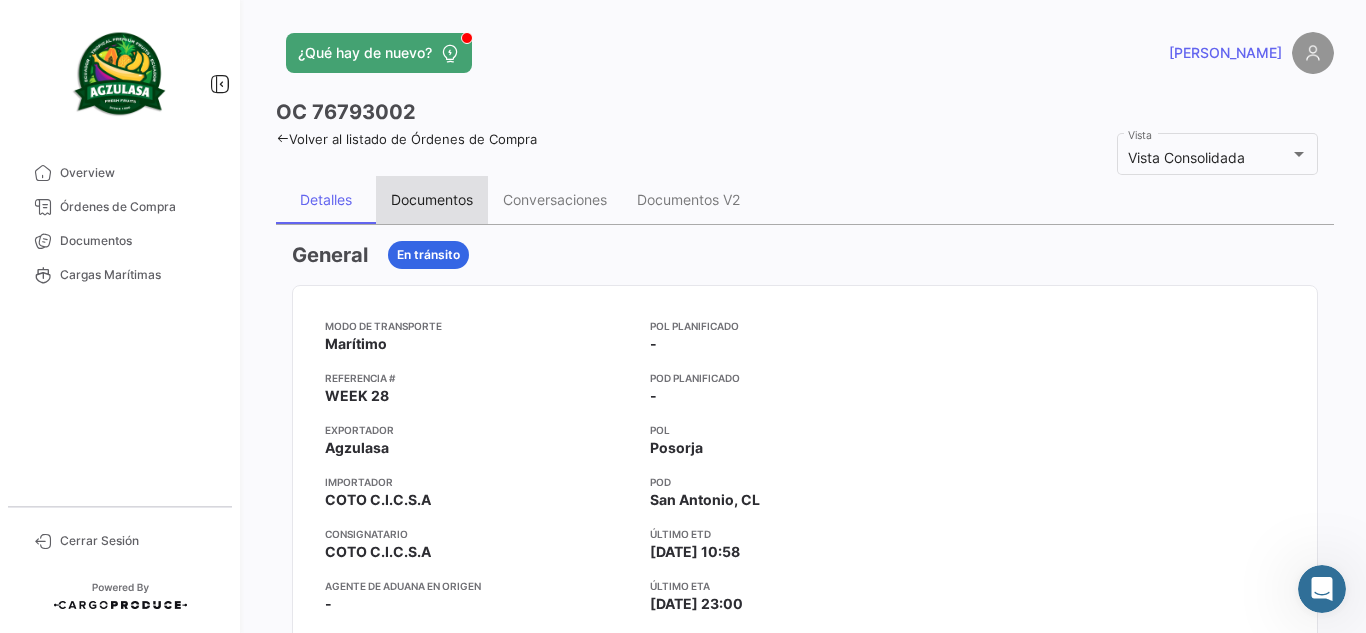click on "Documentos" at bounding box center [432, 200] 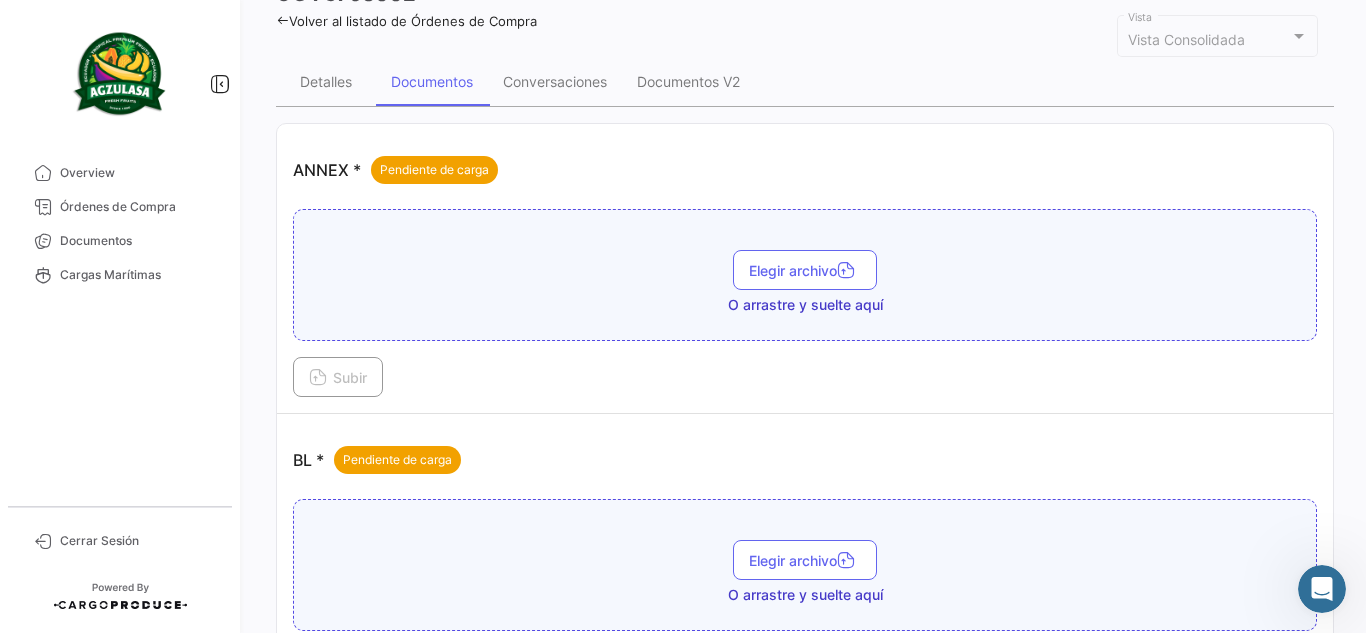 scroll, scrollTop: 300, scrollLeft: 0, axis: vertical 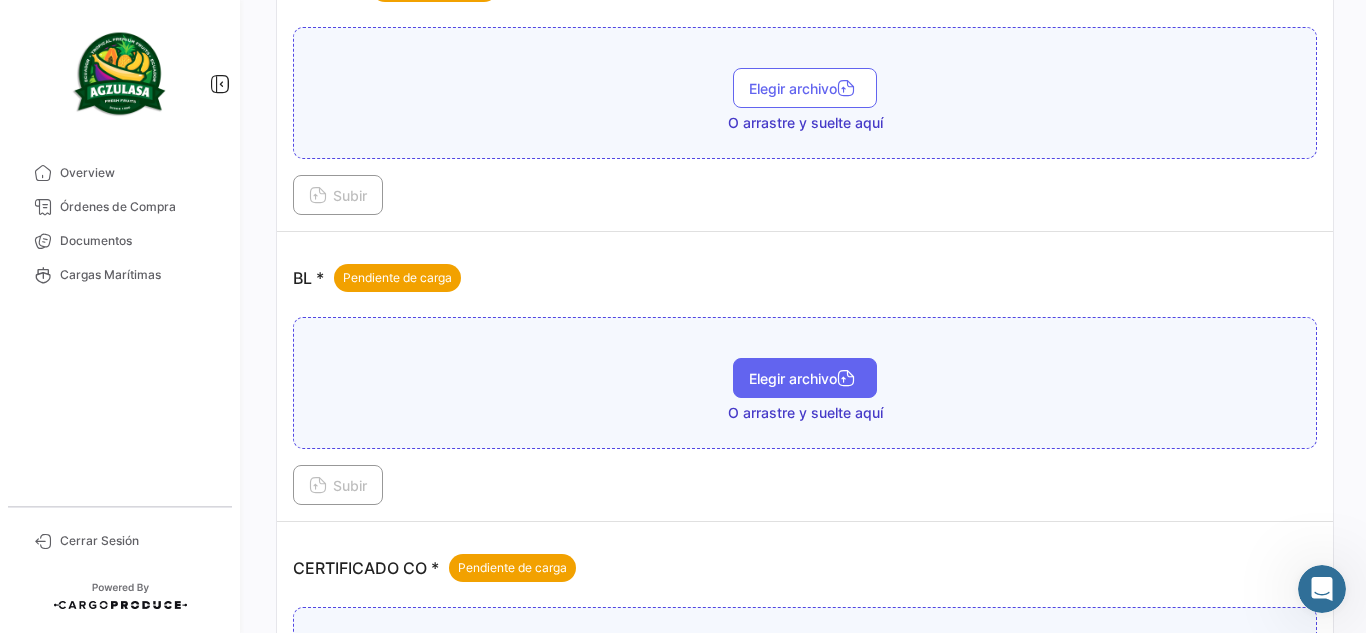 click on "Elegir archivo" at bounding box center [805, 378] 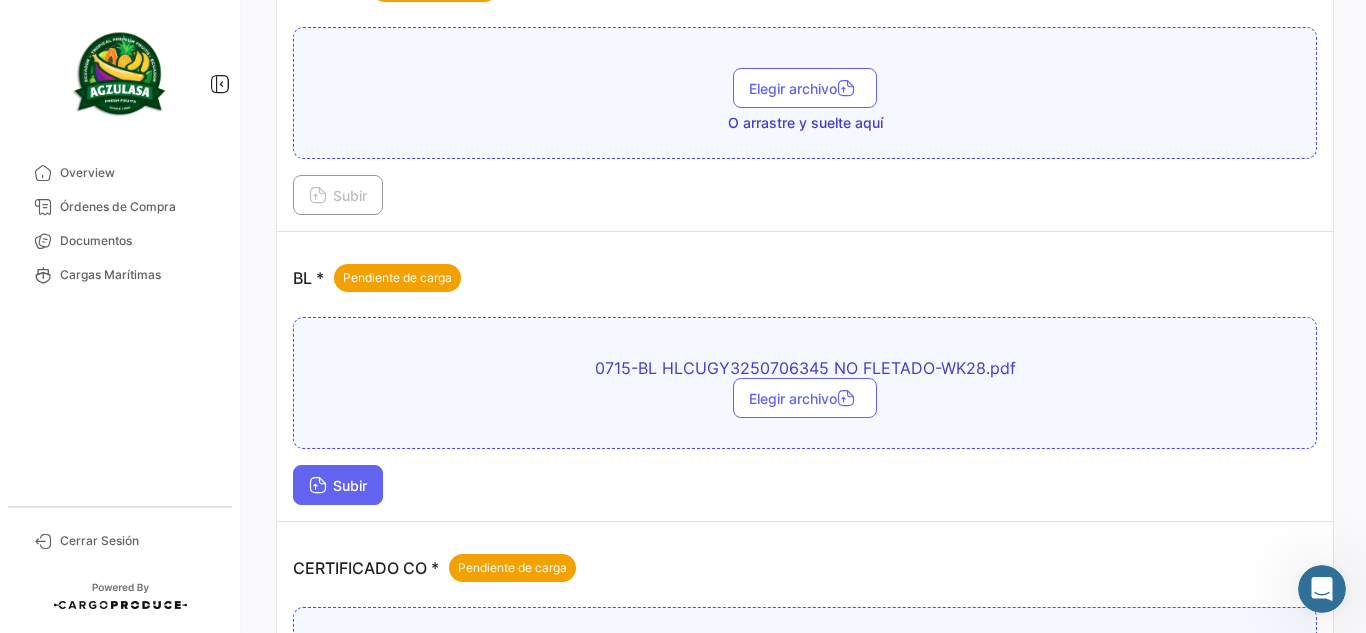 click on "Subir" at bounding box center [338, 485] 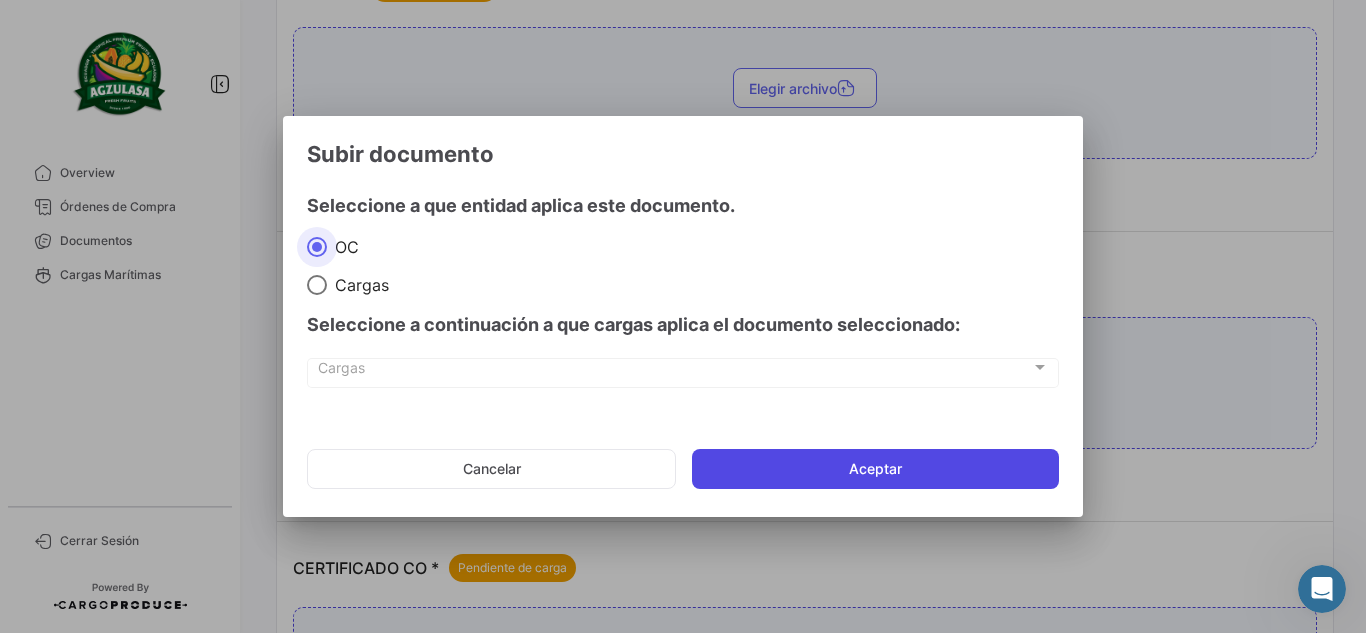 click on "Aceptar" 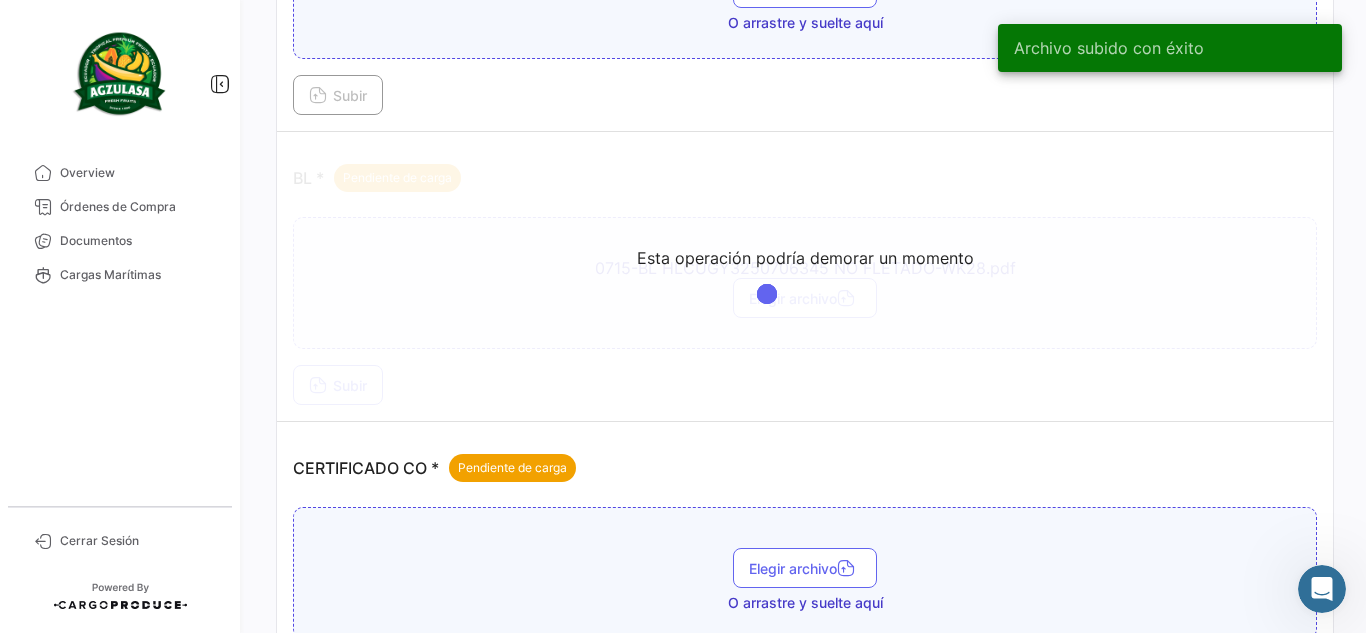 scroll, scrollTop: 300, scrollLeft: 0, axis: vertical 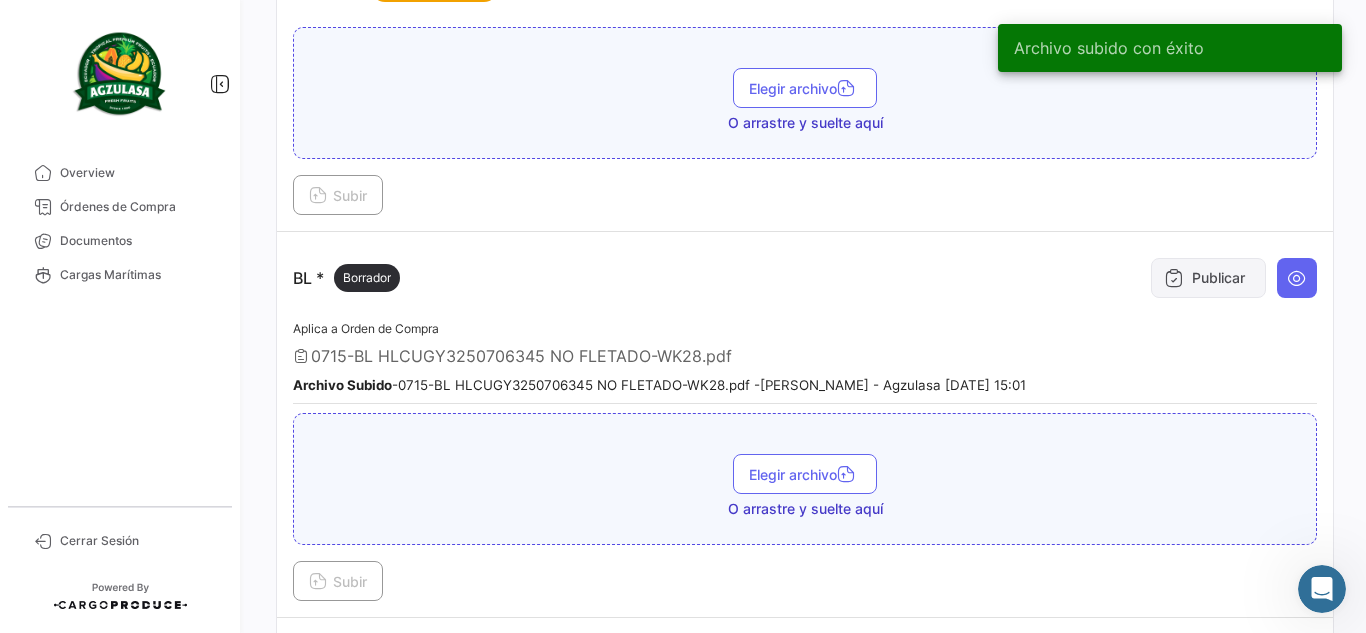 click on "Publicar" at bounding box center [1208, 278] 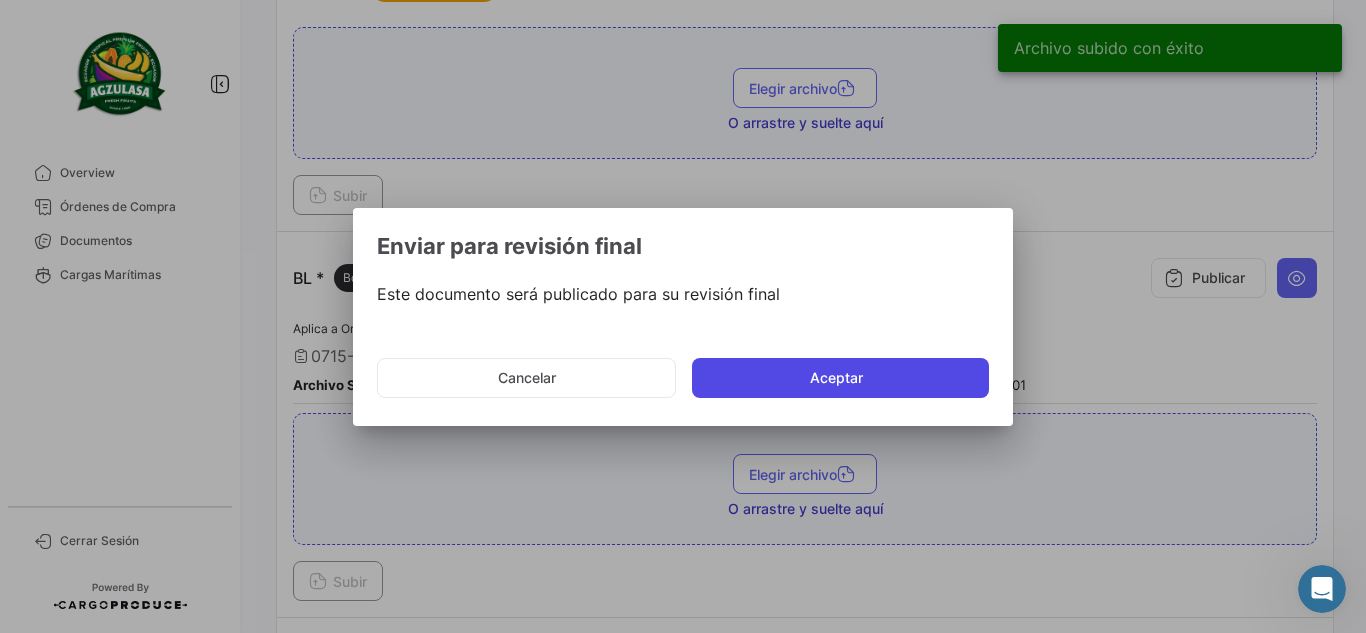 click on "Aceptar" 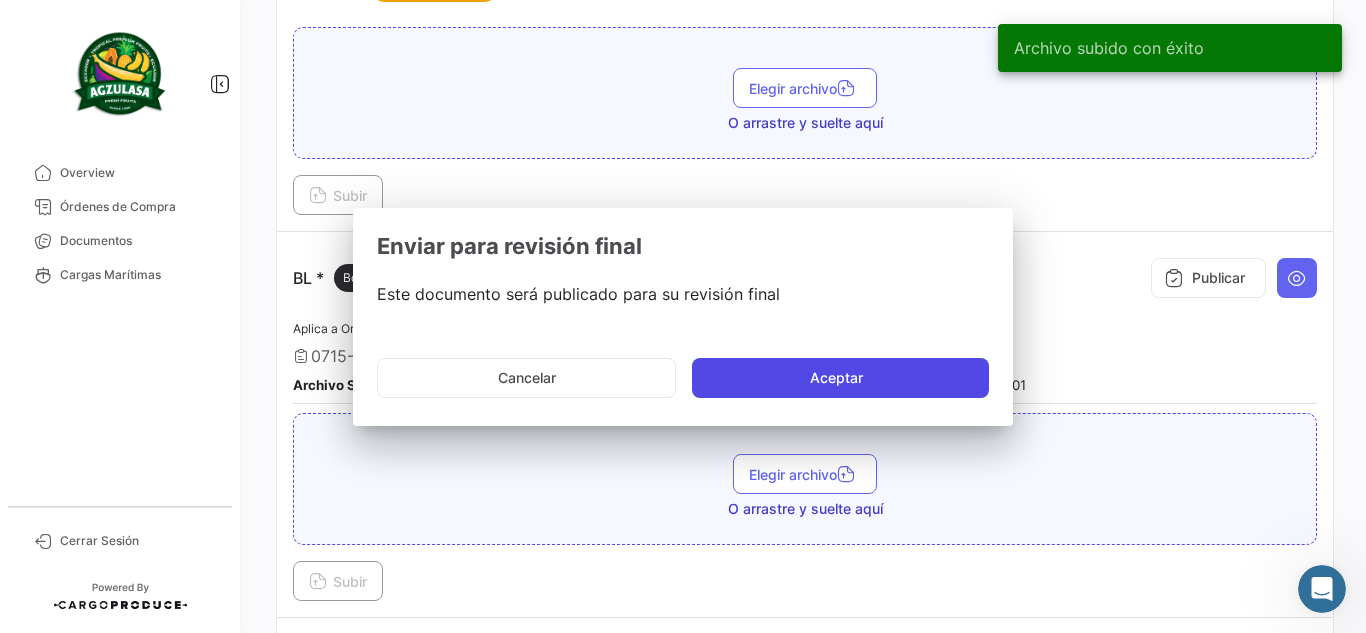 type 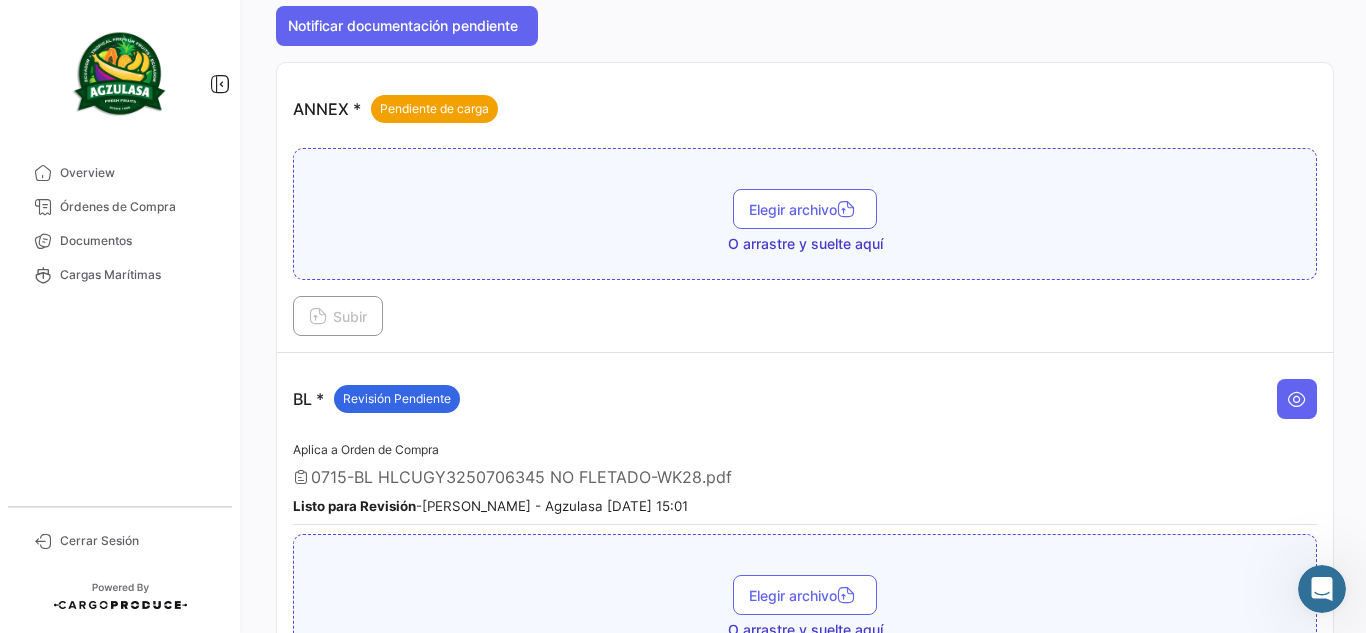 scroll, scrollTop: 200, scrollLeft: 0, axis: vertical 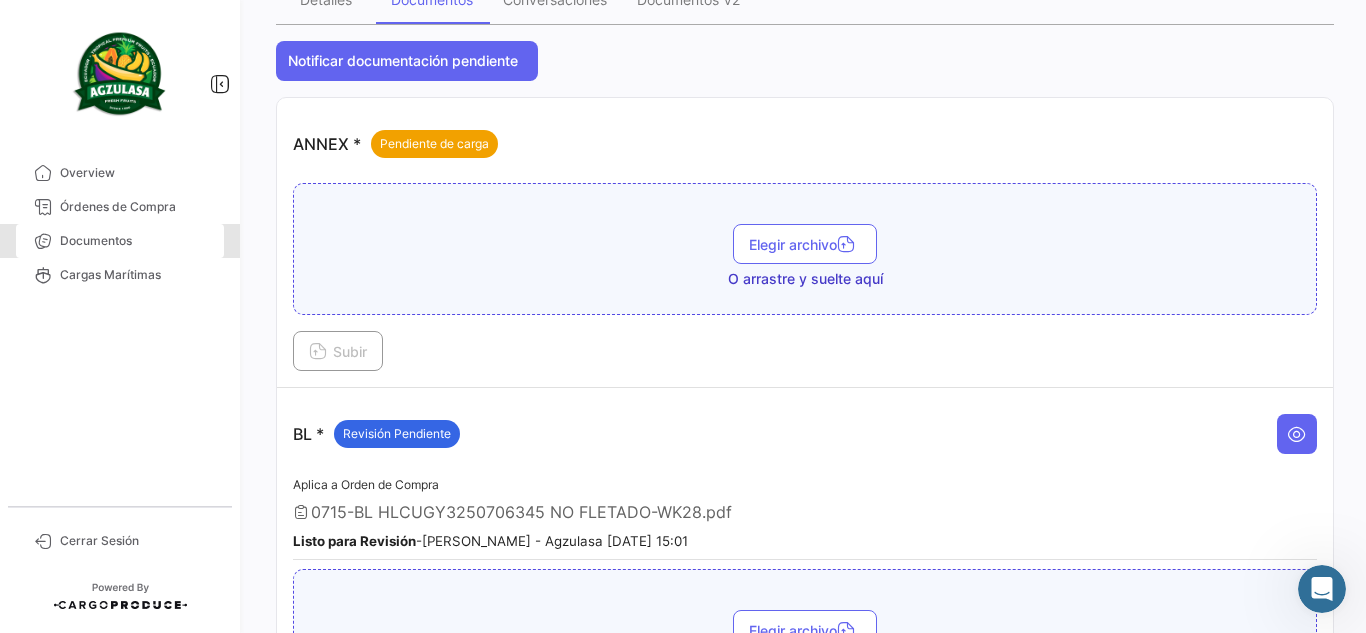 drag, startPoint x: 179, startPoint y: 241, endPoint x: 224, endPoint y: 237, distance: 45.17743 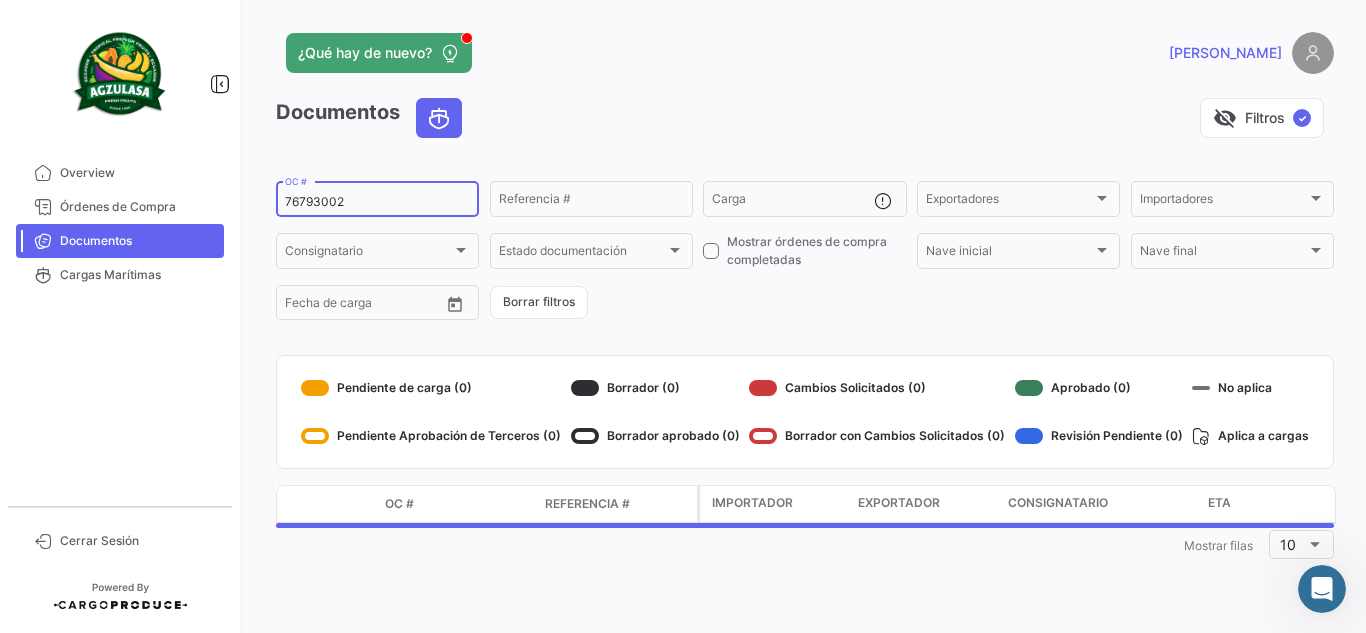 click on "76793002" at bounding box center [377, 202] 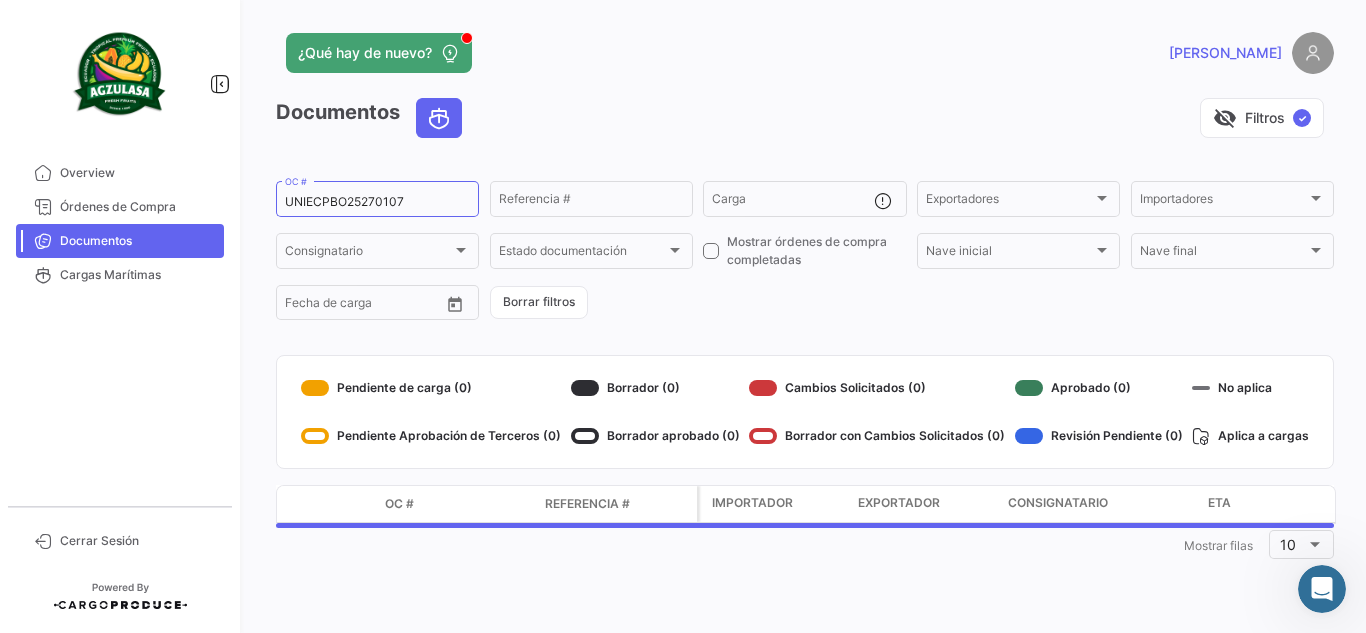 click on "visibility_off   Filtros  ✓" 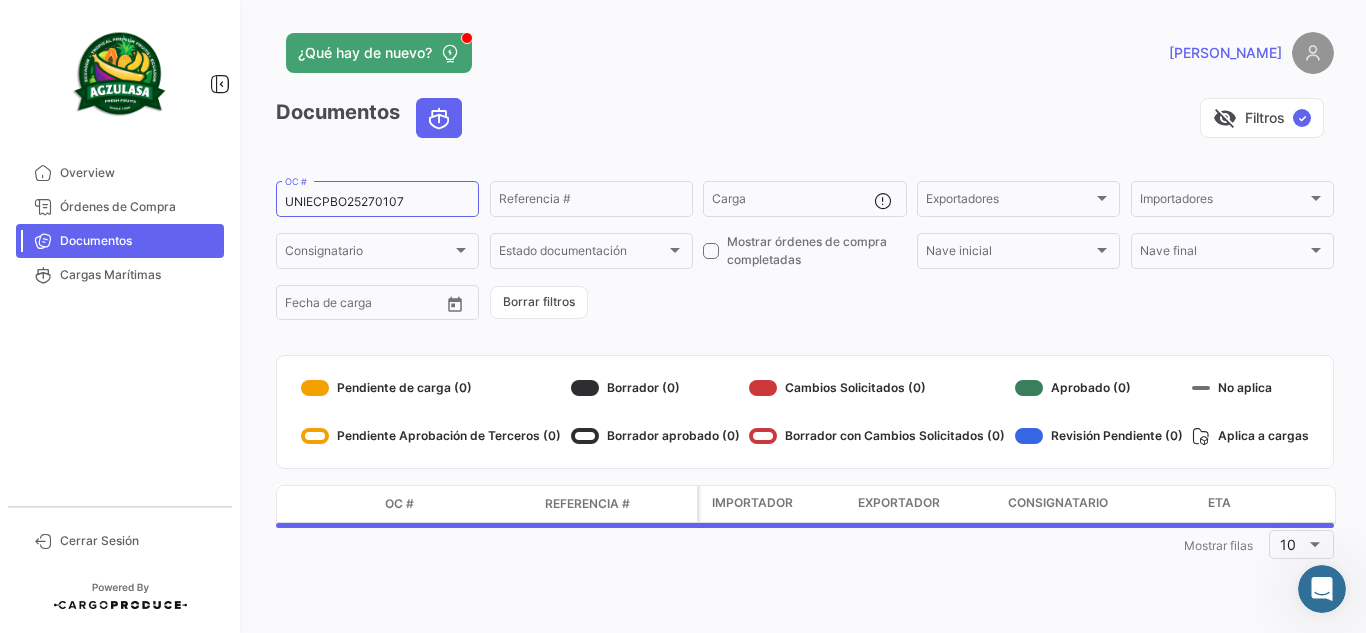 click on "¿Qué hay de nuevo?   [PERSON_NAME]" 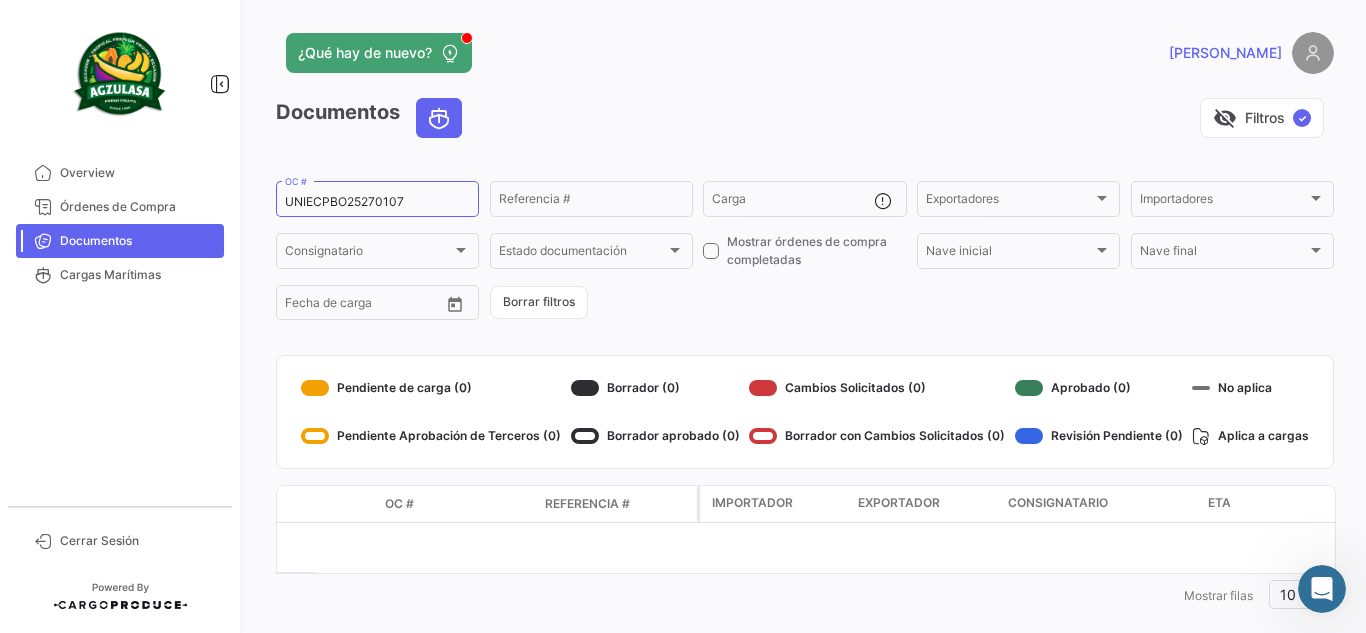 click at bounding box center [1322, 589] 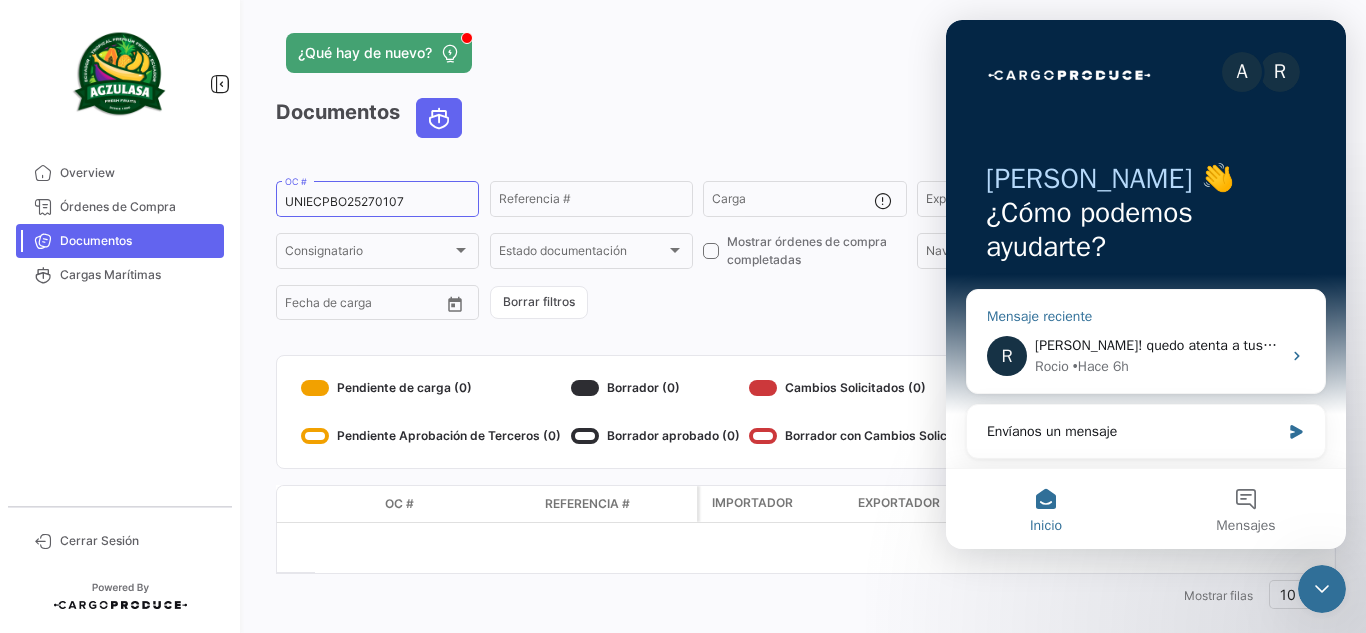 click on "[PERSON_NAME] •  Hace 6h" at bounding box center (1158, 366) 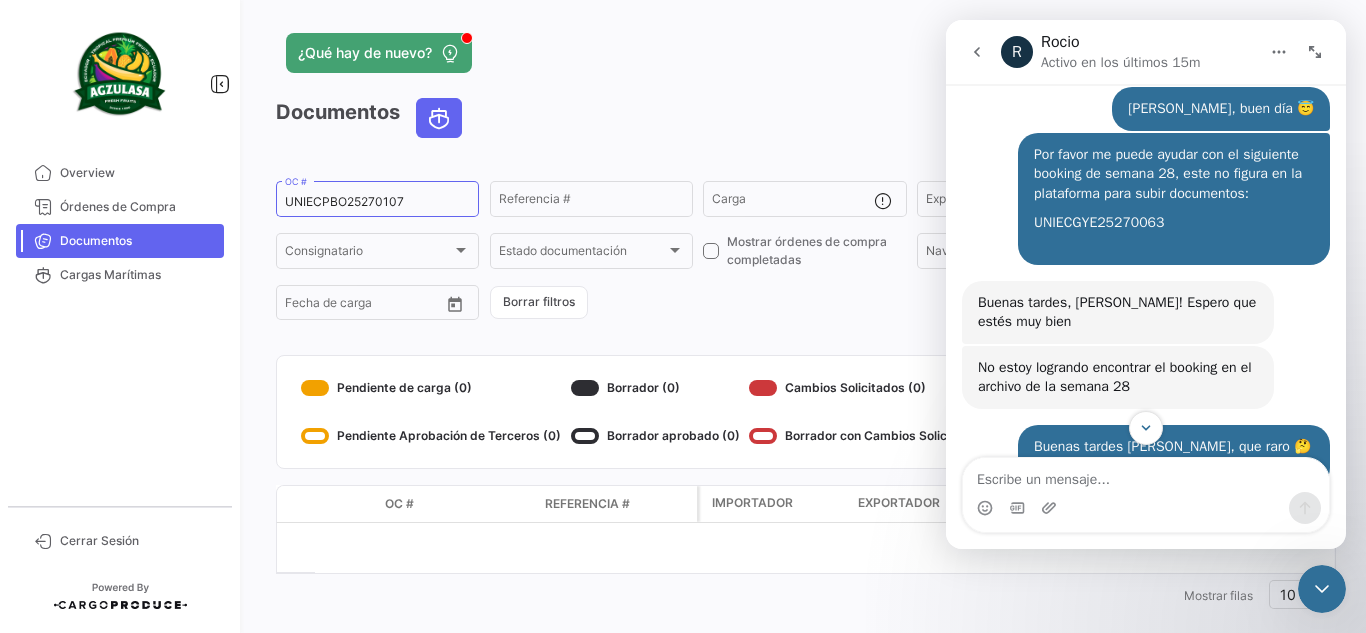scroll, scrollTop: 813, scrollLeft: 0, axis: vertical 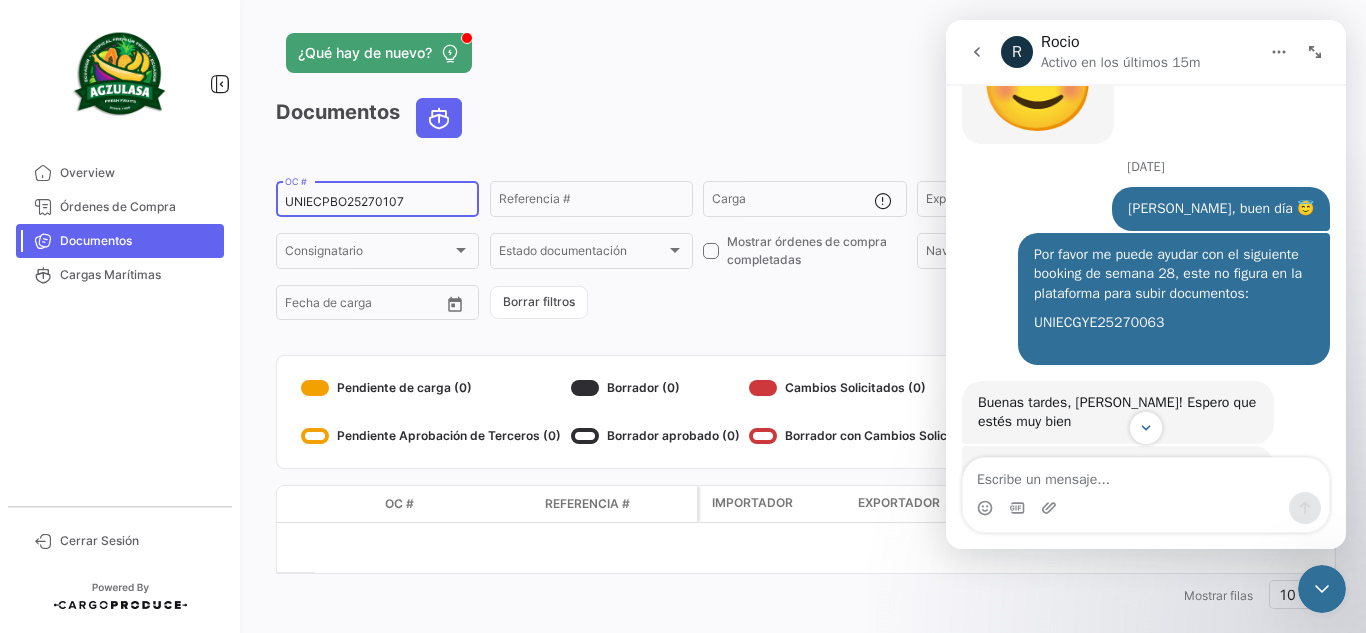 click on "UNIECPBO25270107" at bounding box center (377, 202) 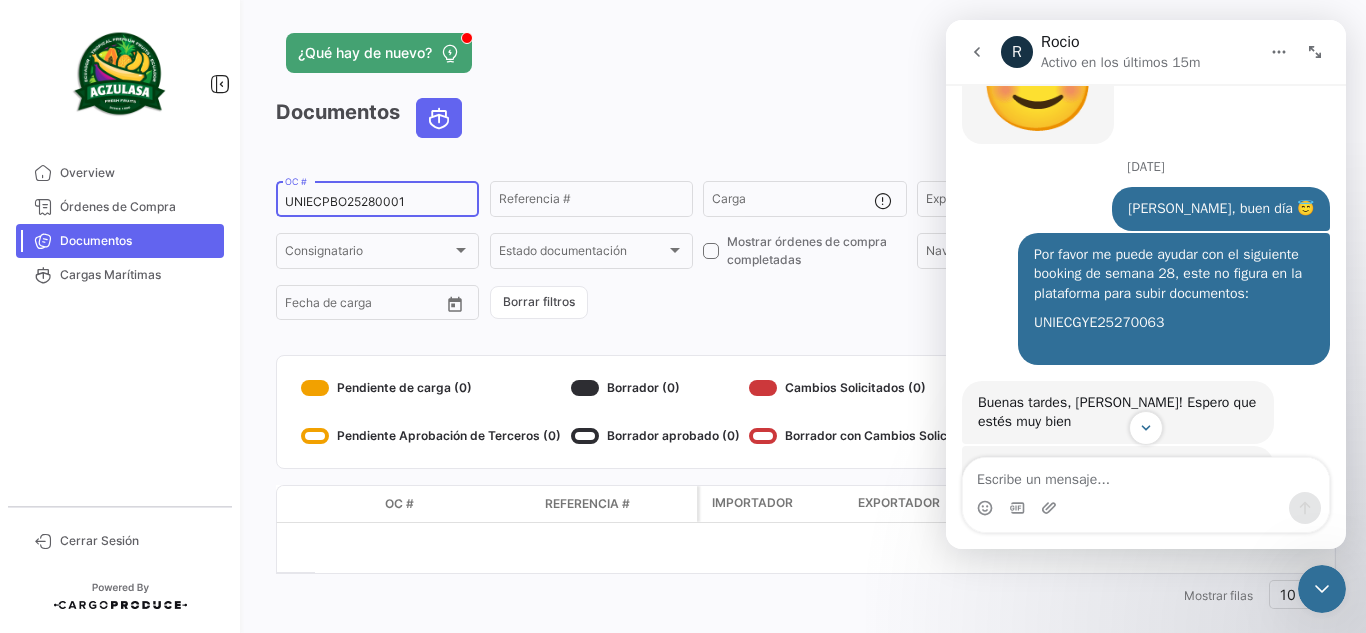 click on "¿Qué hay de nuevo?   [PERSON_NAME]" 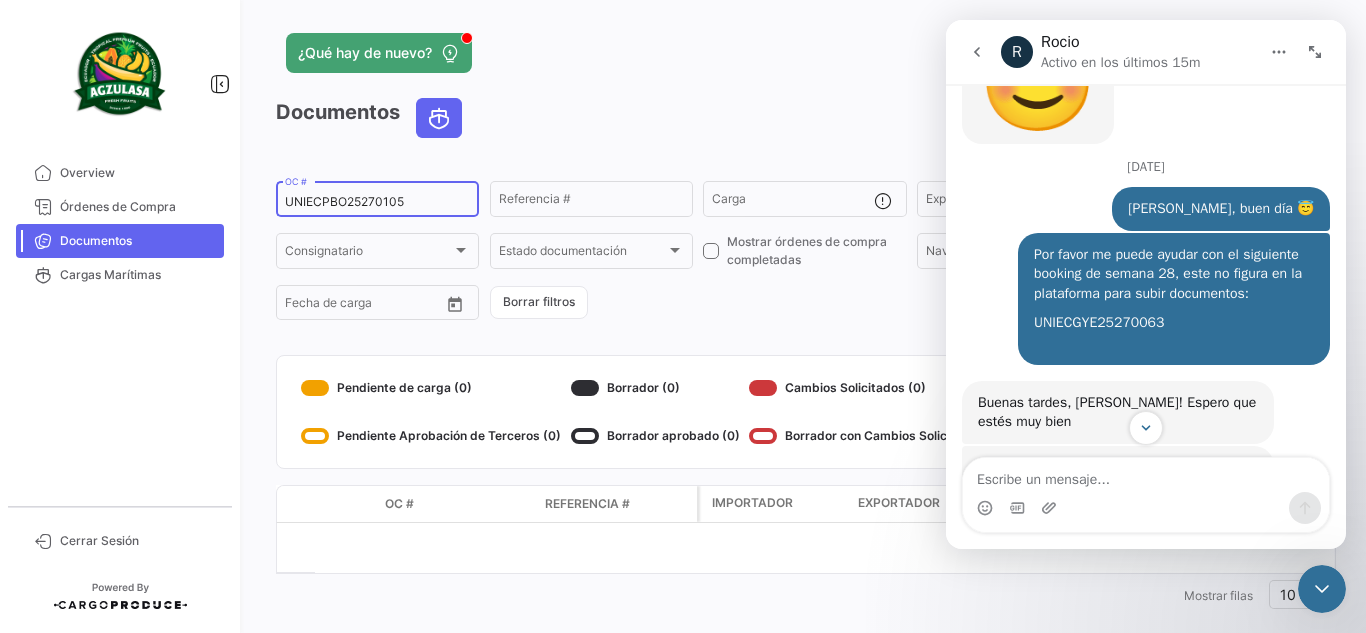click on "UNIECPBO25270105" at bounding box center (377, 202) 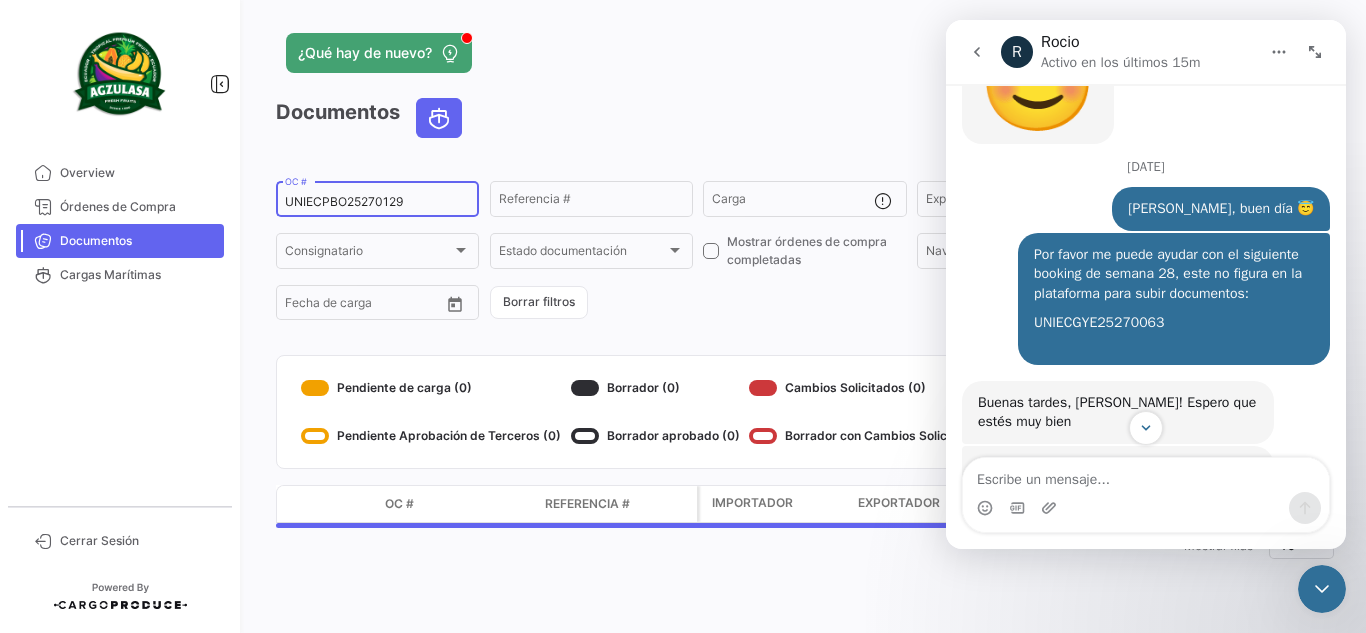 type on "UNIECPBO25270129" 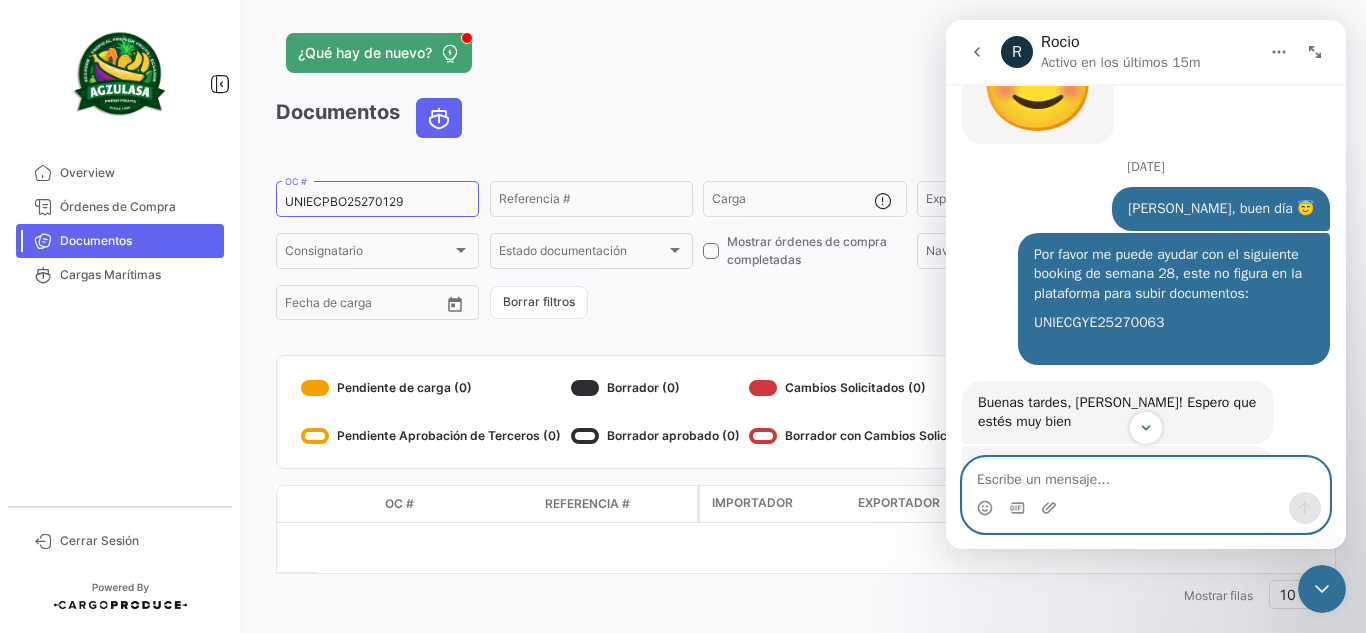 click at bounding box center [1146, 475] 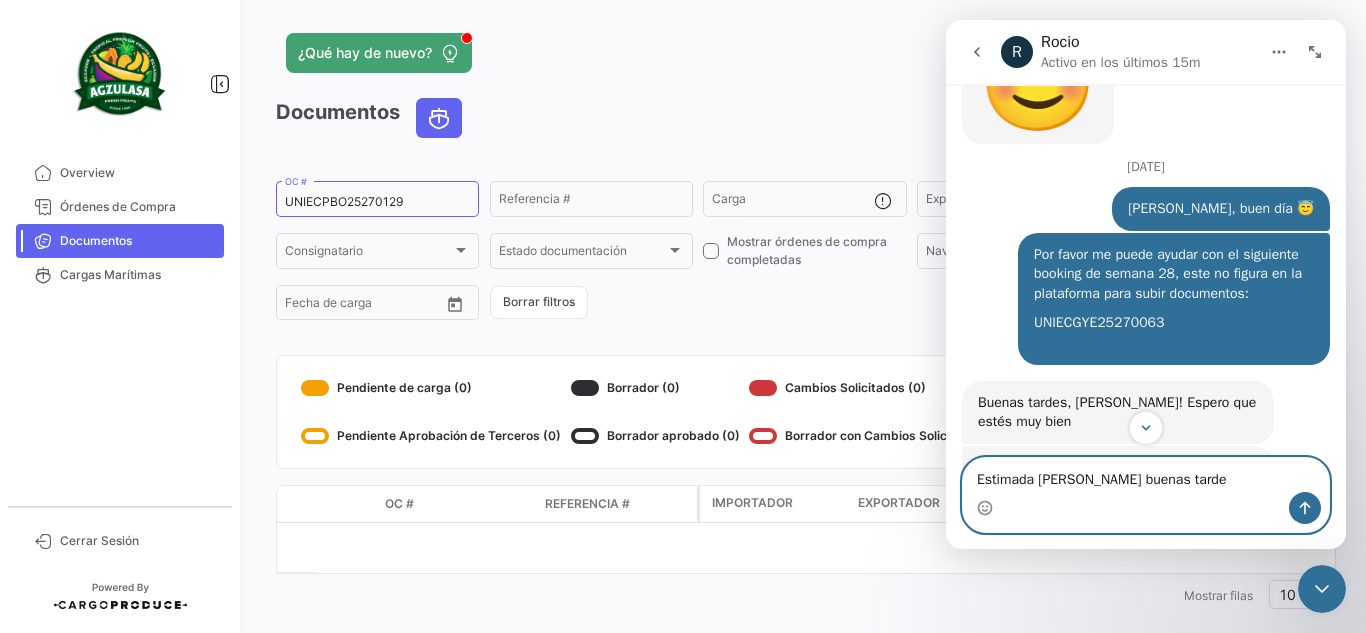 type on "Estimada [PERSON_NAME] buenas tardes" 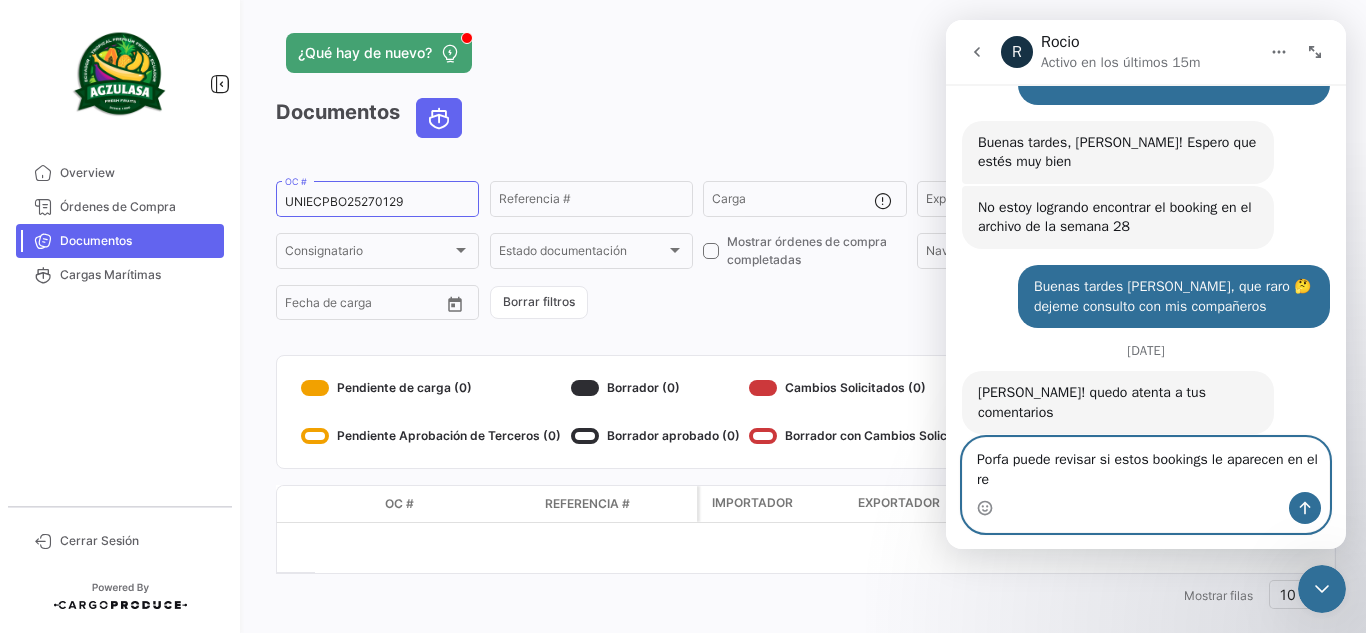 scroll, scrollTop: 1093, scrollLeft: 0, axis: vertical 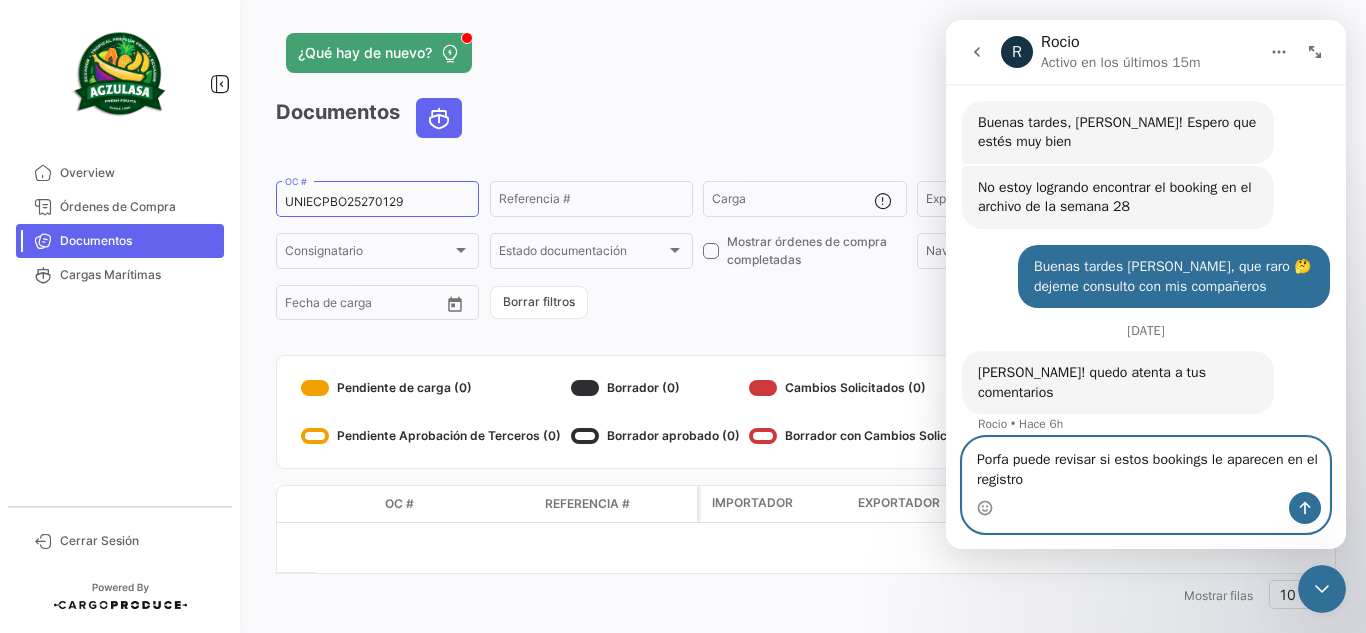 type on "Porfa puede revisar si estos bookings le aparecen en el registro:" 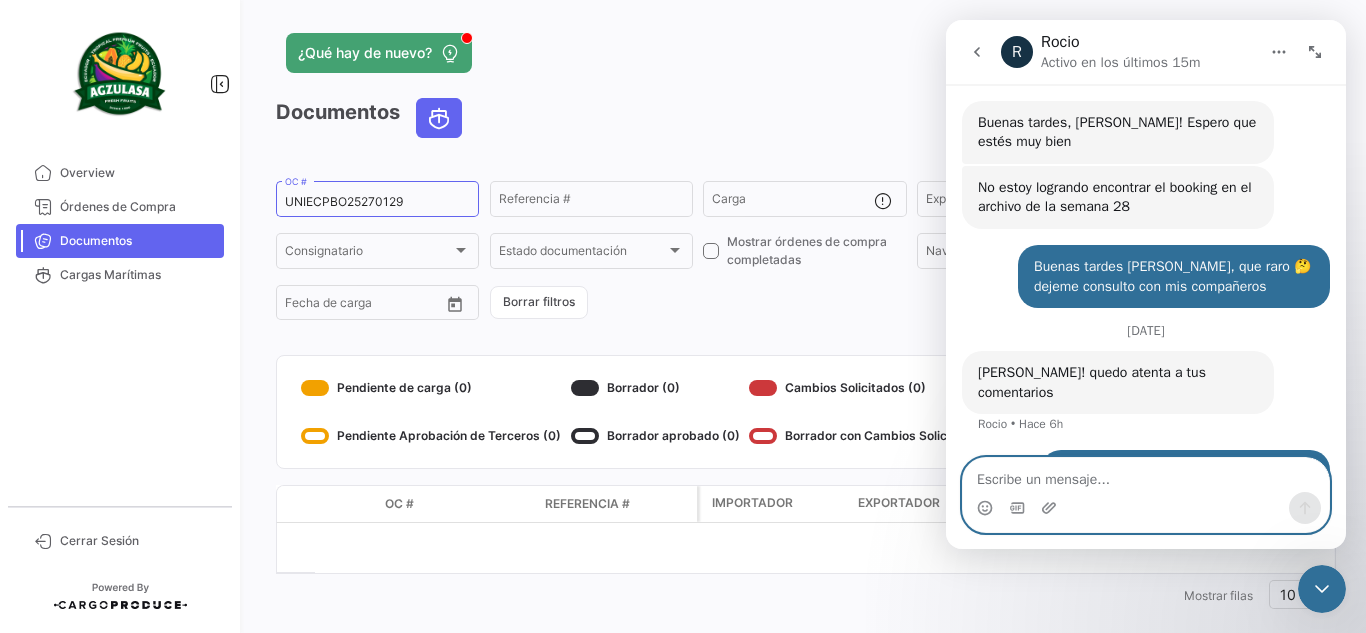 scroll, scrollTop: 1138, scrollLeft: 0, axis: vertical 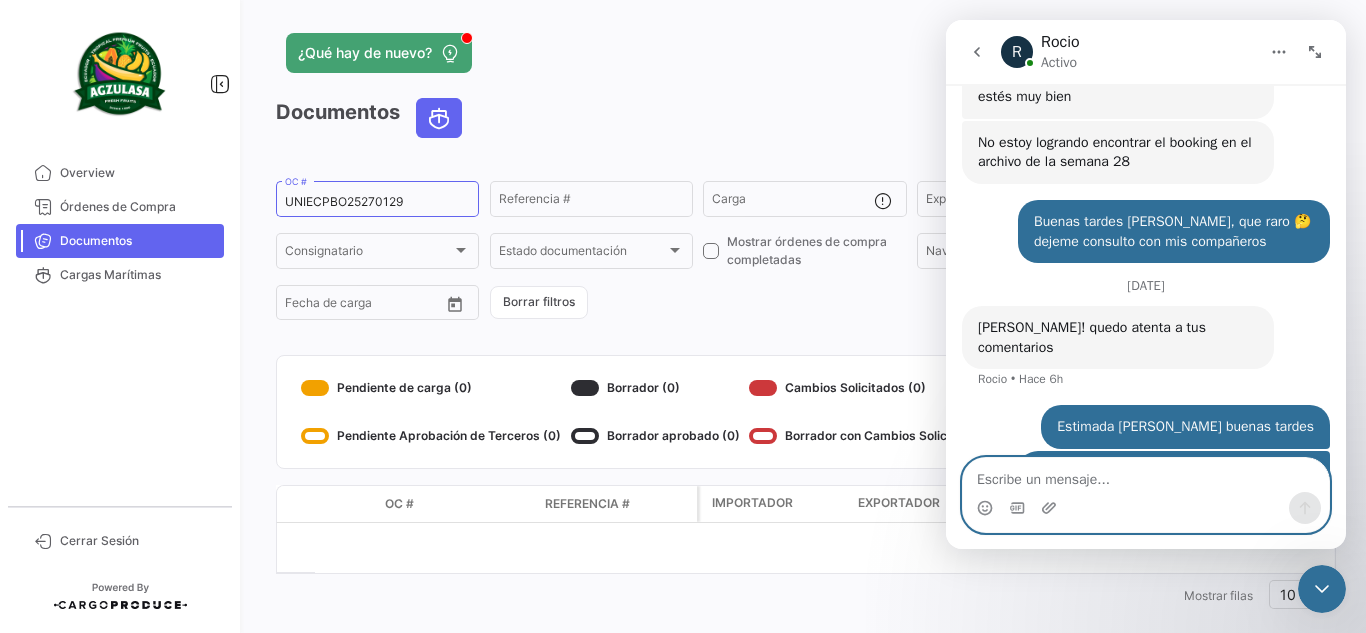 paste on "UNIECPBO25270107
UNIECPBO25280001
UNIECGYE25270063
UNIECPBO25270105
UNIECPBO25270129" 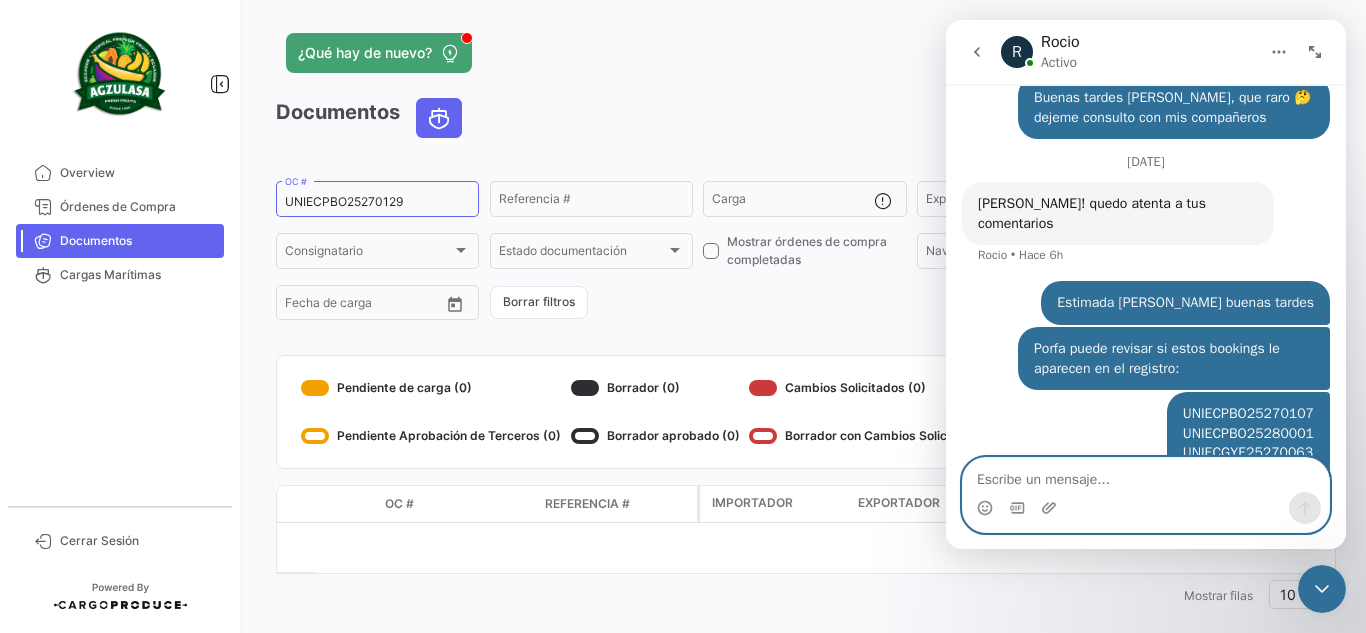 scroll, scrollTop: 1281, scrollLeft: 0, axis: vertical 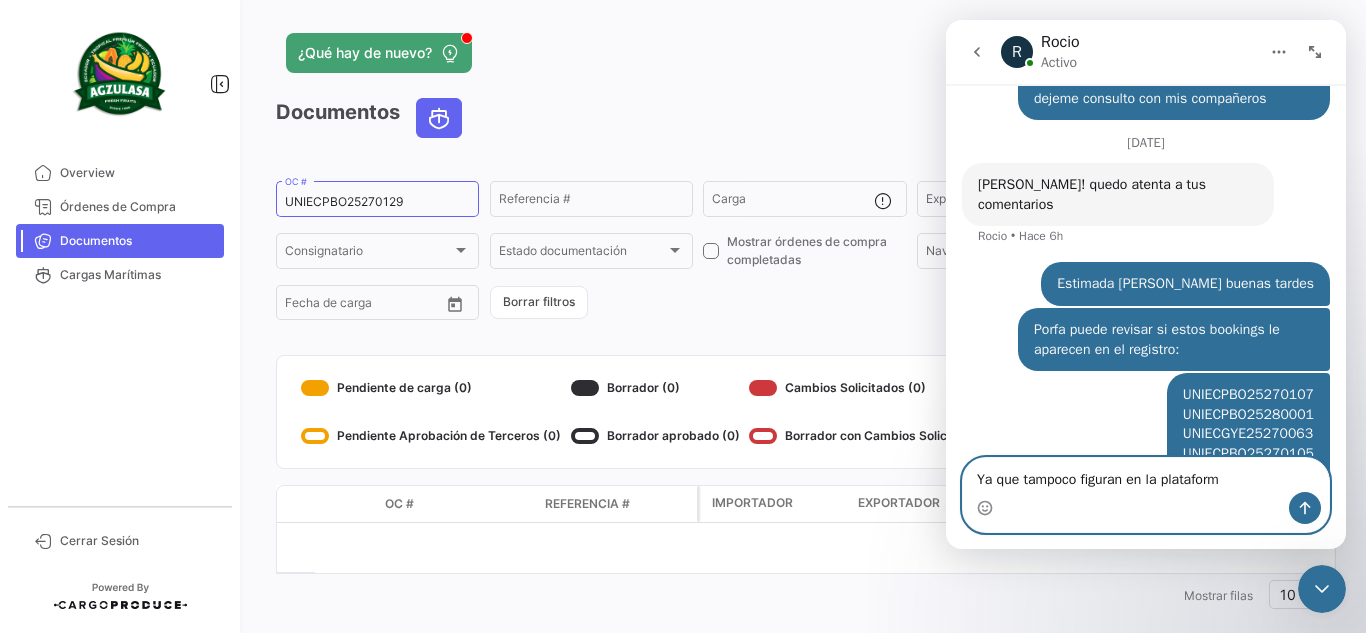 type on "Ya que tampoco figuran en la plataforma" 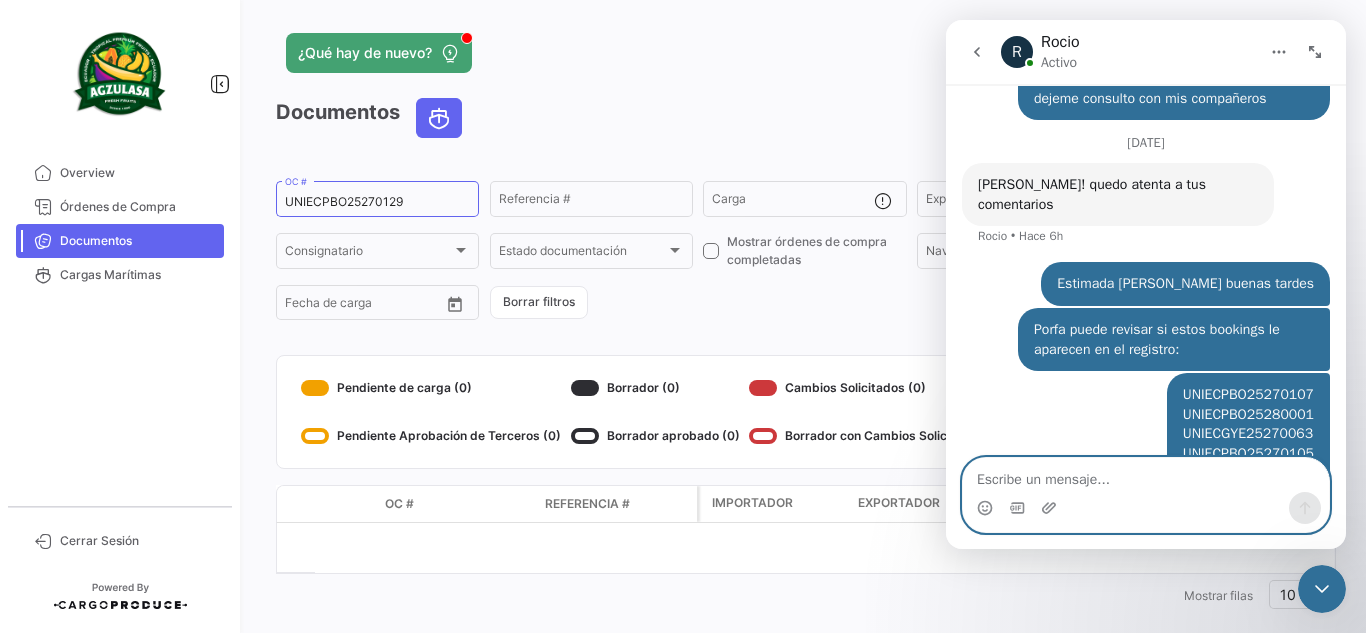 scroll, scrollTop: 1327, scrollLeft: 0, axis: vertical 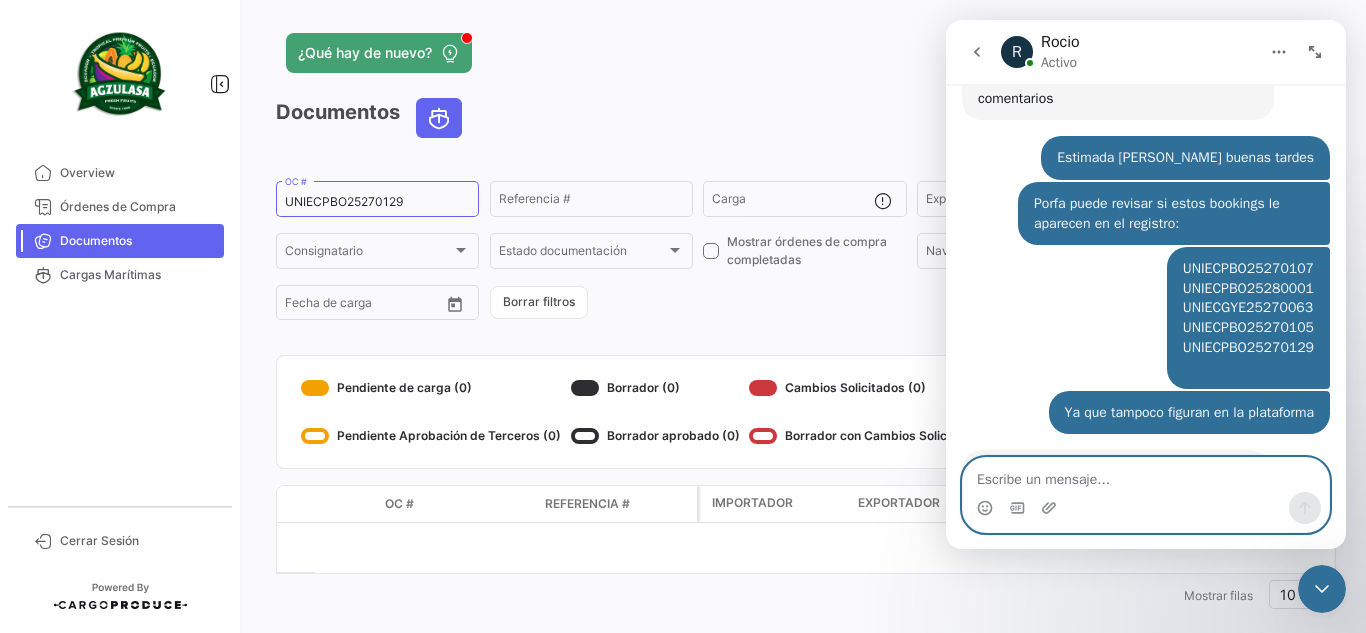 click at bounding box center [1146, 475] 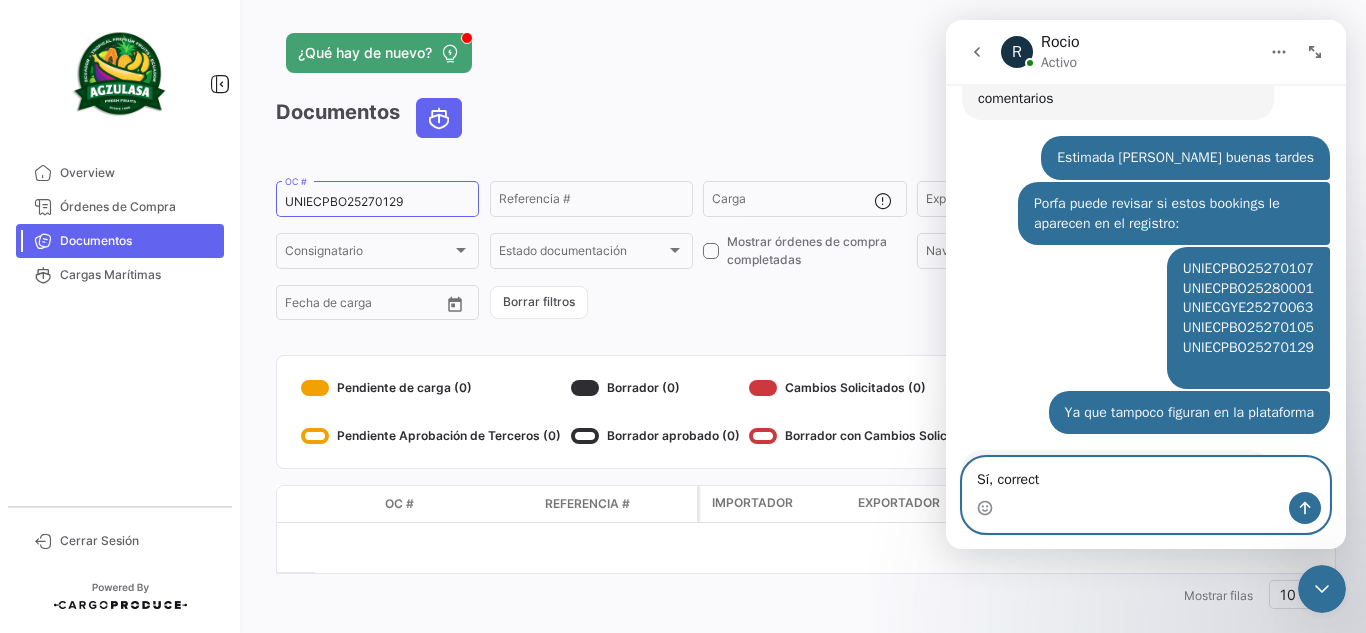 type on "Sí, correcto" 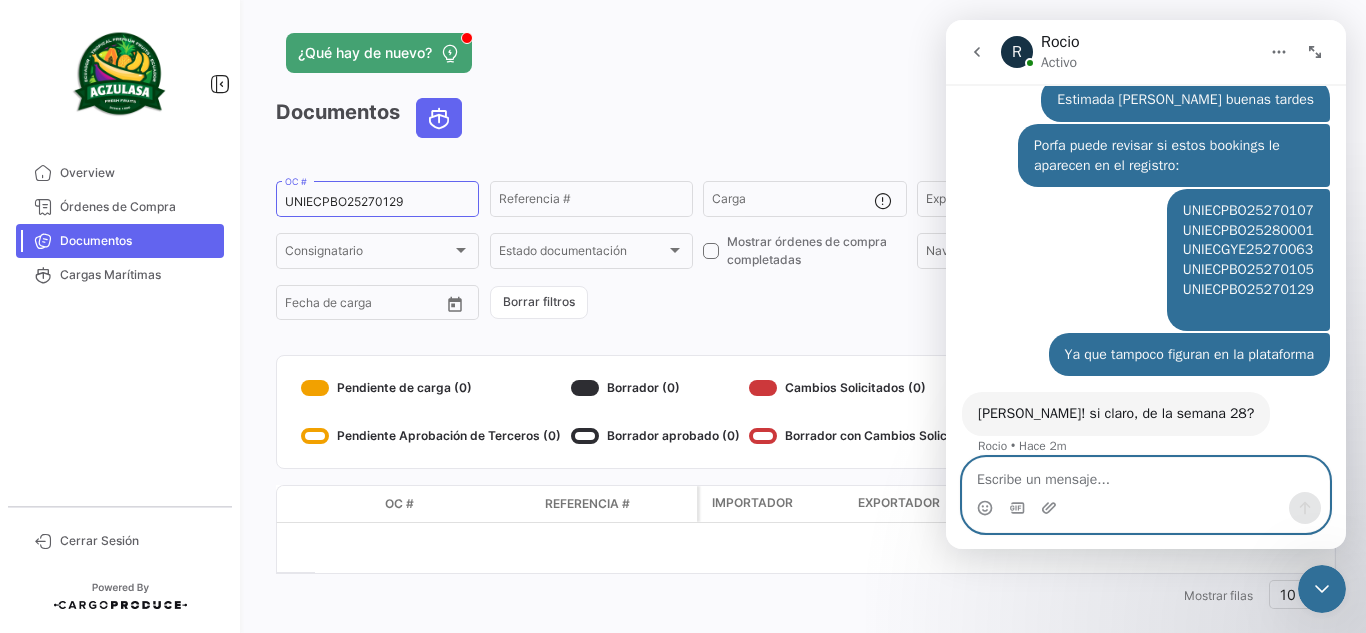 scroll, scrollTop: 1446, scrollLeft: 0, axis: vertical 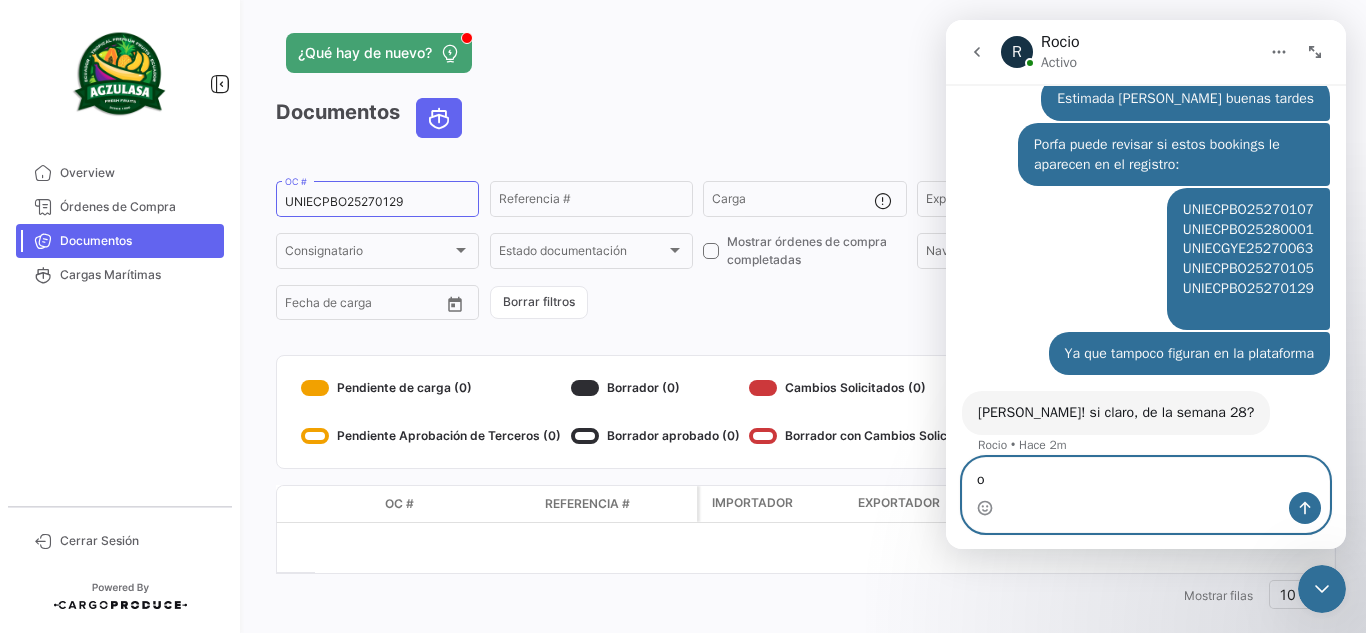 type on "o" 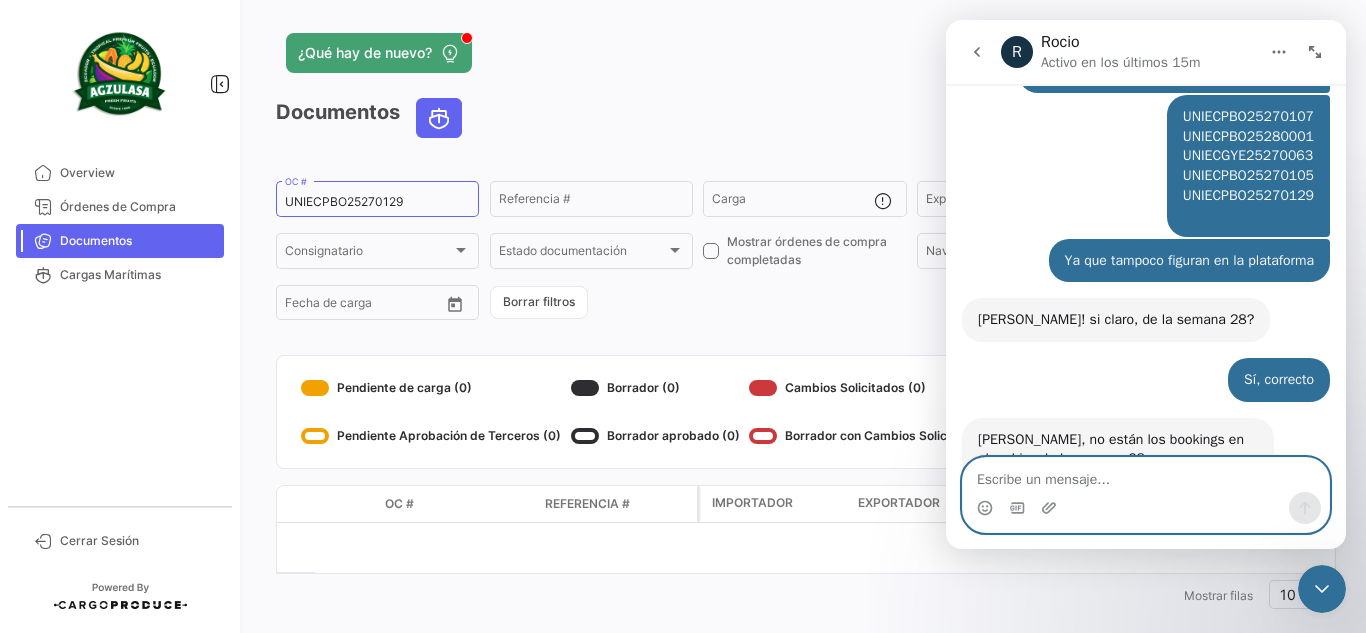 scroll, scrollTop: 1591, scrollLeft: 0, axis: vertical 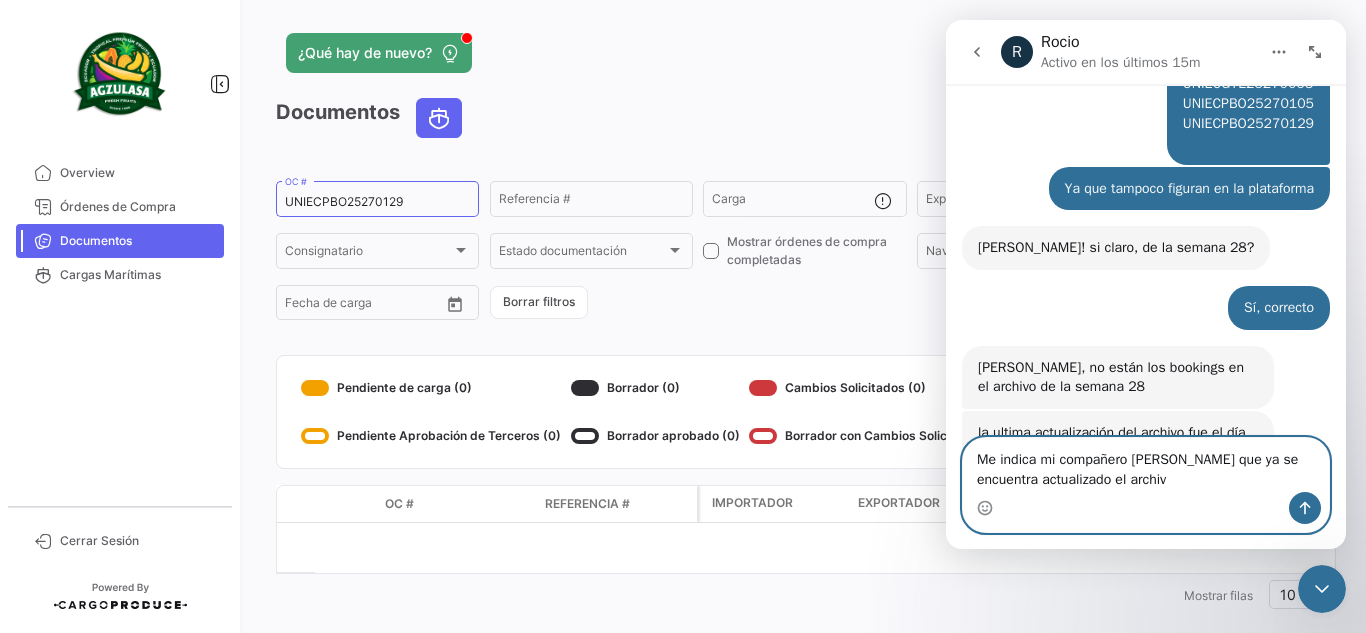 type on "Me indica mi compañero [PERSON_NAME] que ya se encuentra actualizado el archivo" 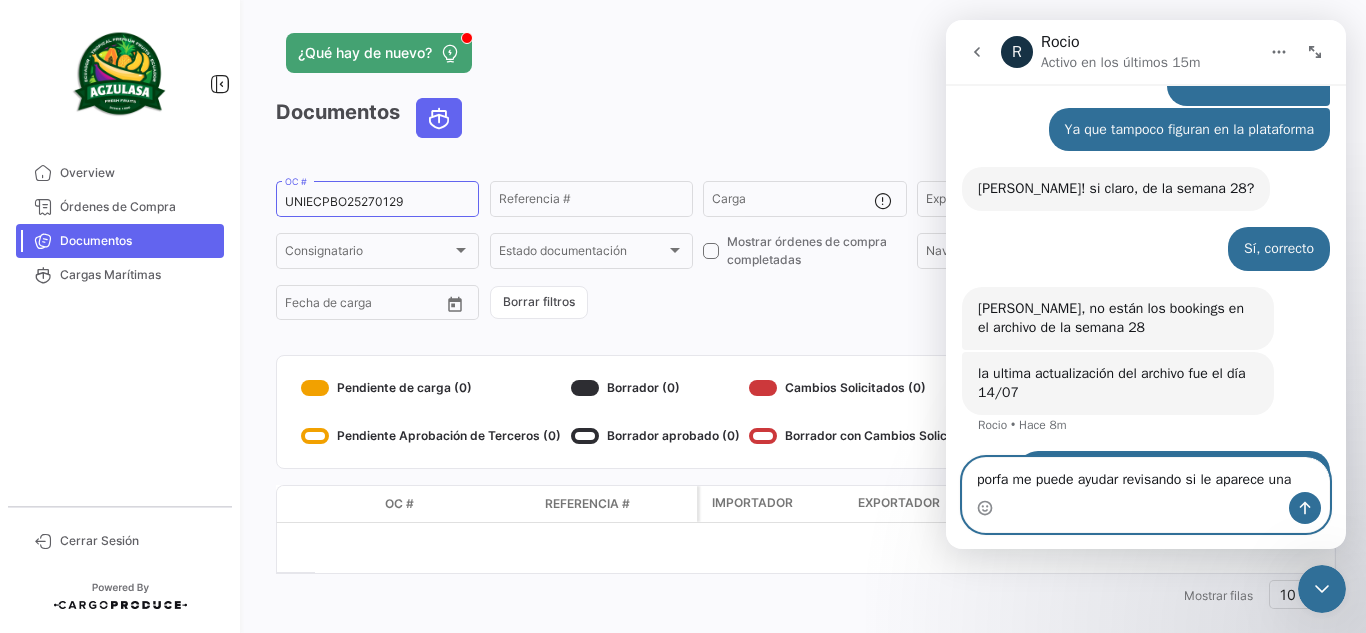 scroll, scrollTop: 1690, scrollLeft: 0, axis: vertical 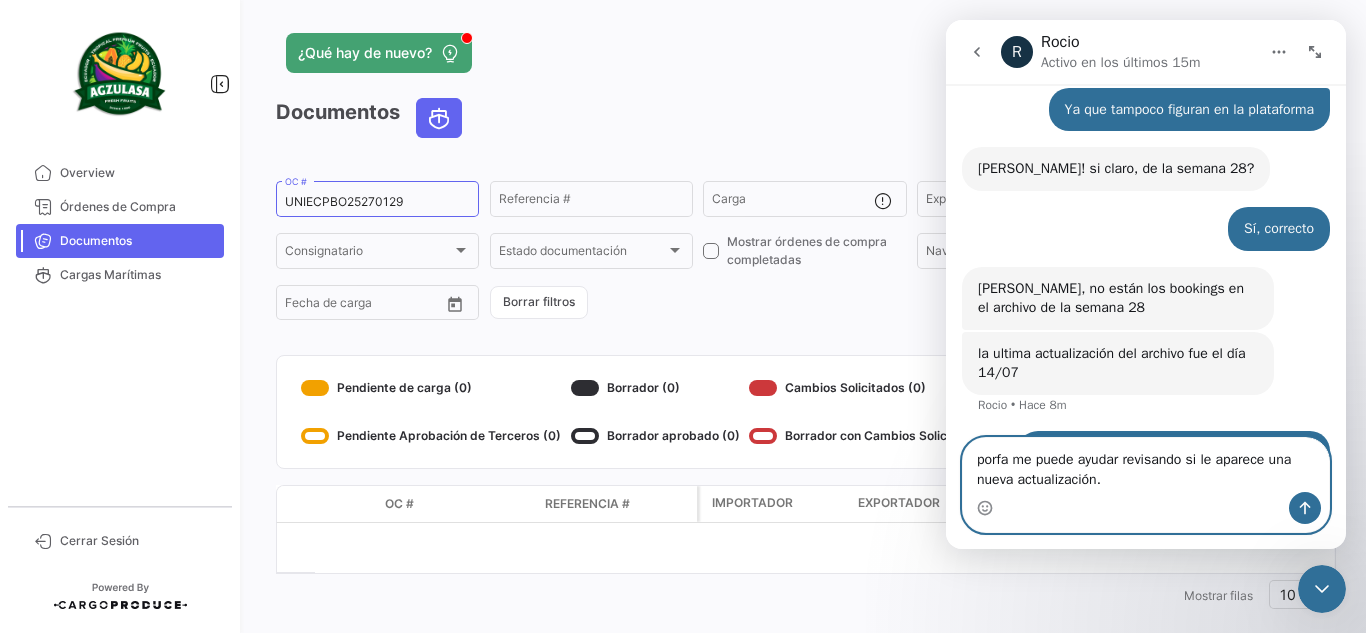 type on "porfa me puede ayudar revisando si le aparece una nueva actualización" 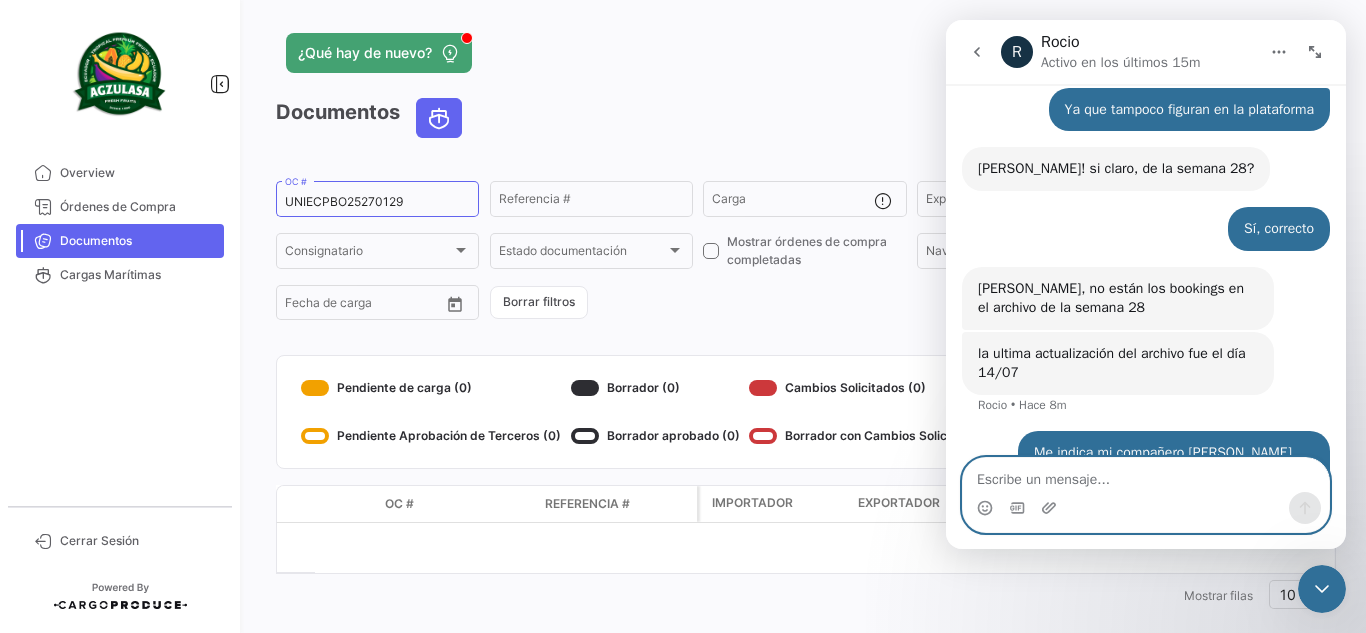 scroll, scrollTop: 1735, scrollLeft: 0, axis: vertical 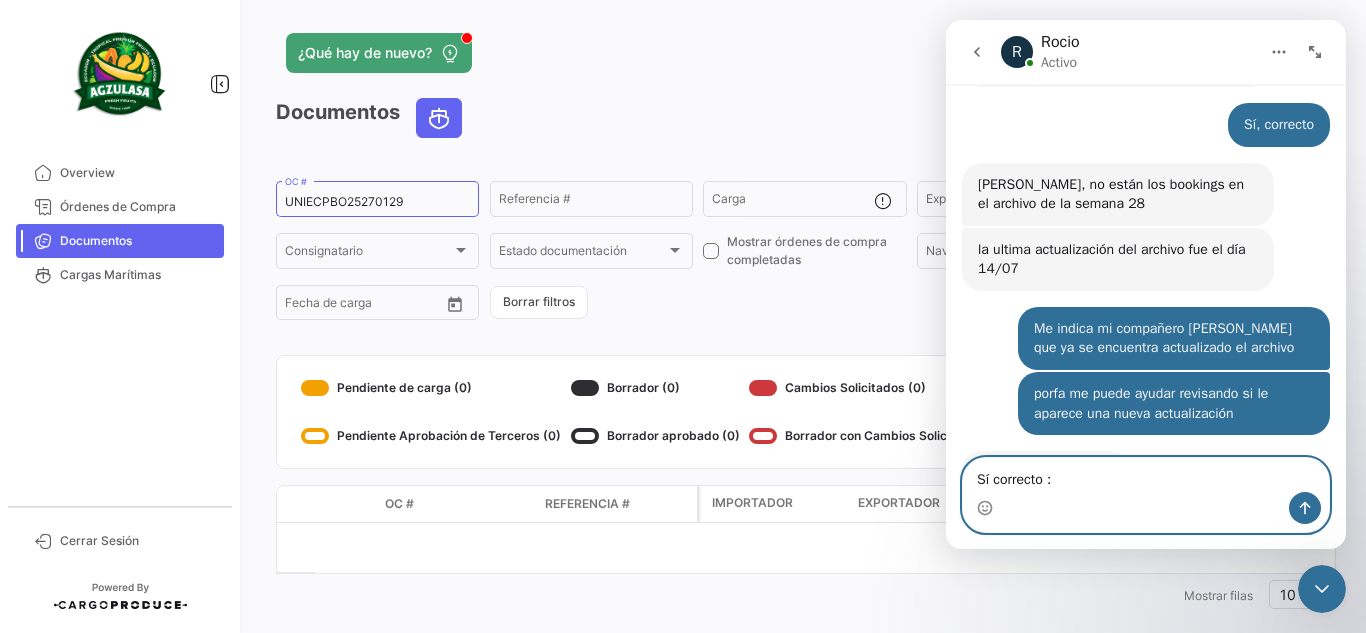 type on "Sí correcto :(" 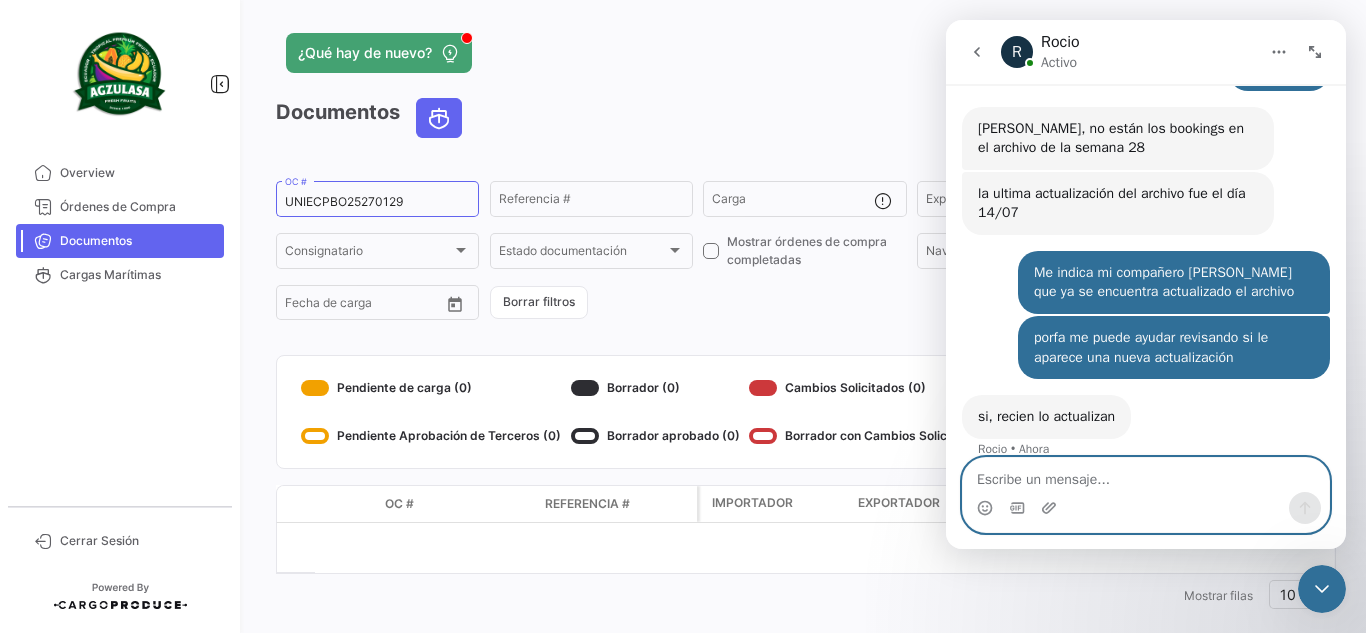 scroll, scrollTop: 1854, scrollLeft: 0, axis: vertical 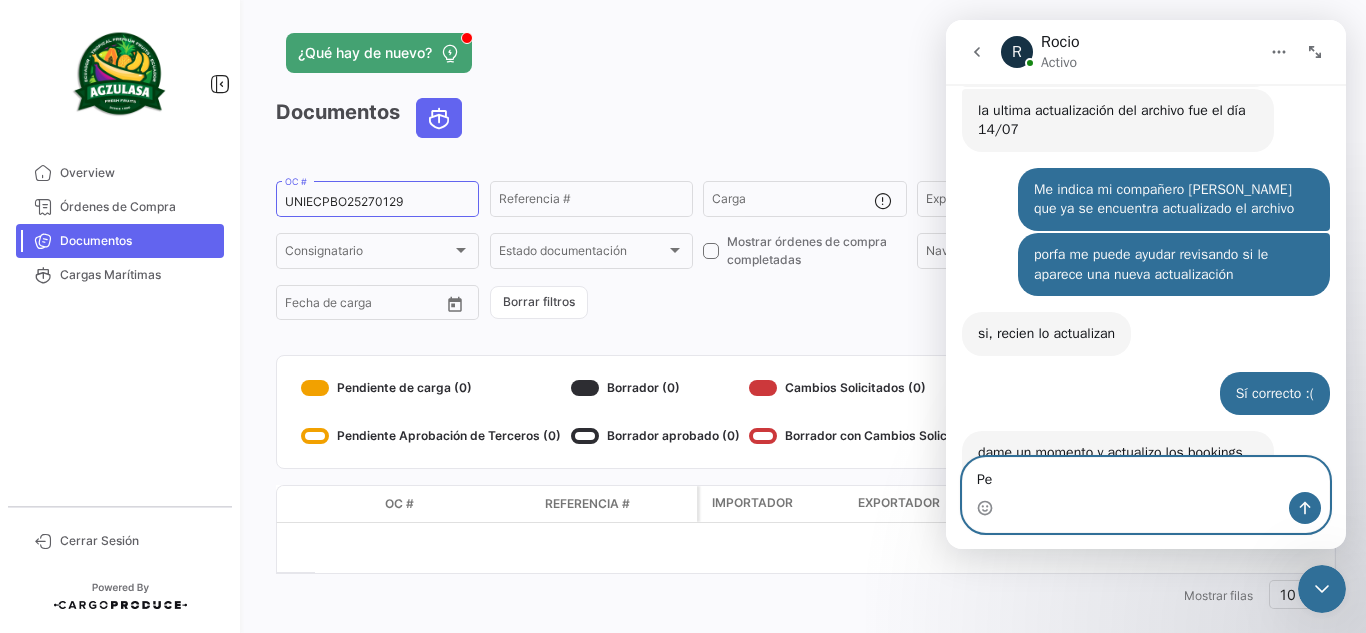 type on "P" 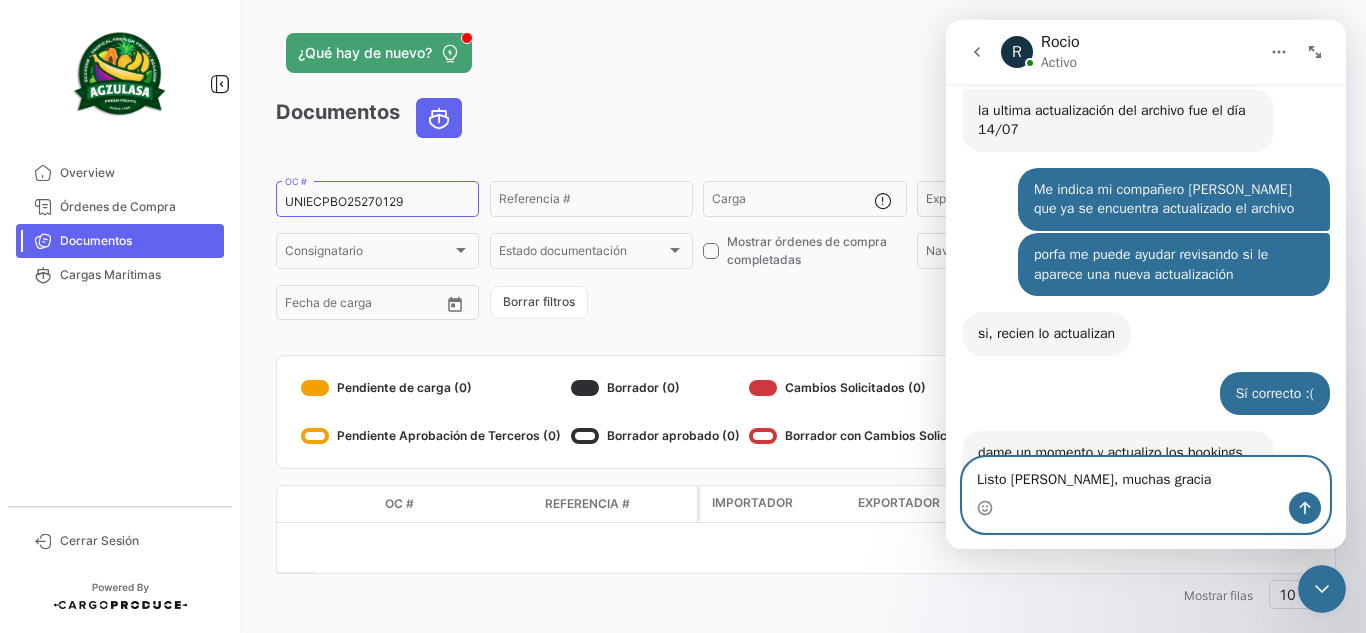 type on "Listo [PERSON_NAME], muchas gracias" 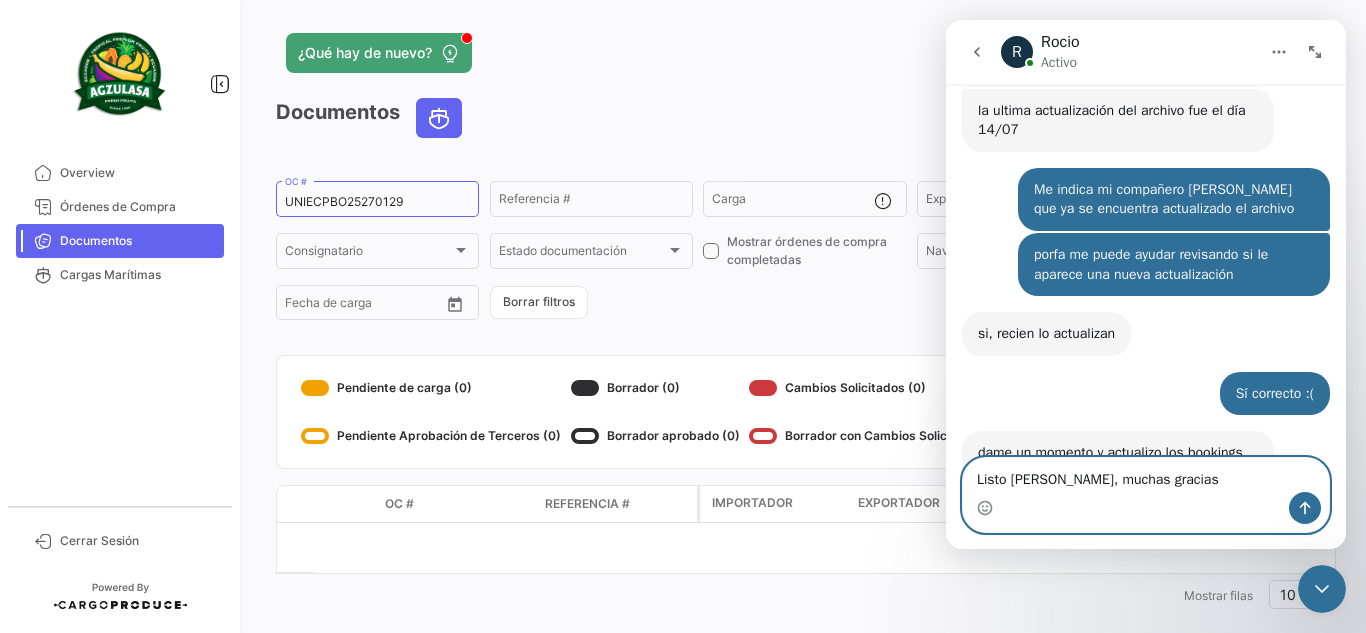 type 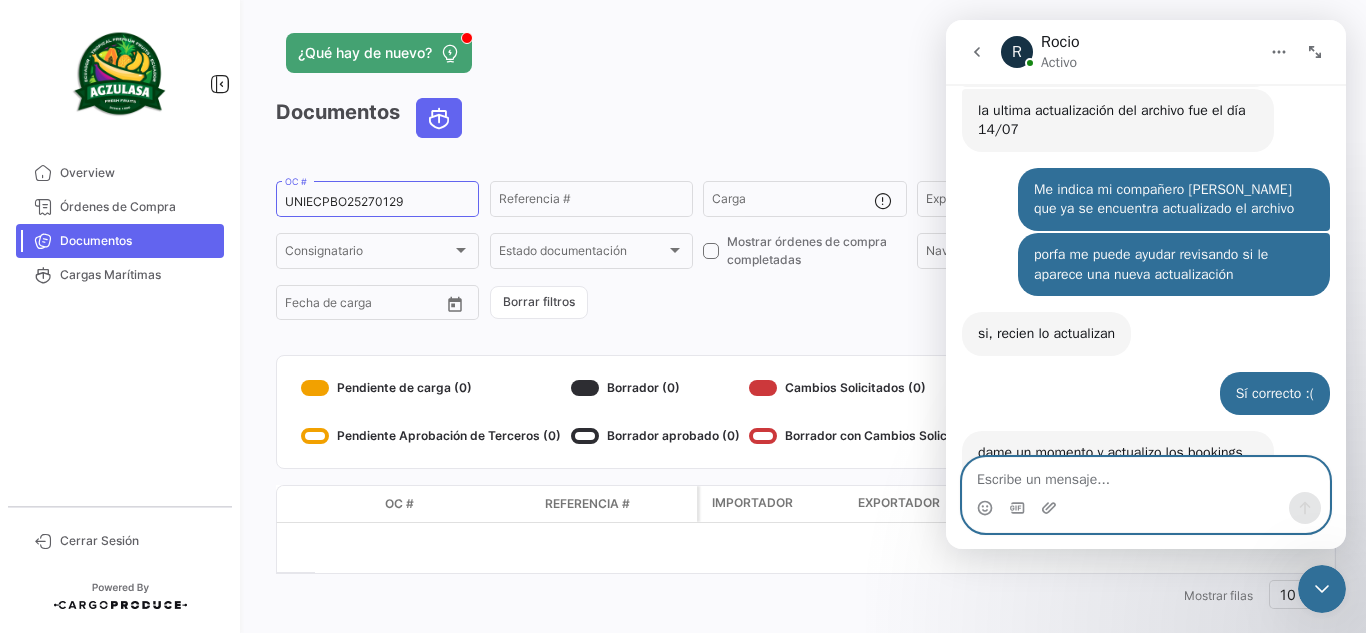 scroll, scrollTop: 1993, scrollLeft: 0, axis: vertical 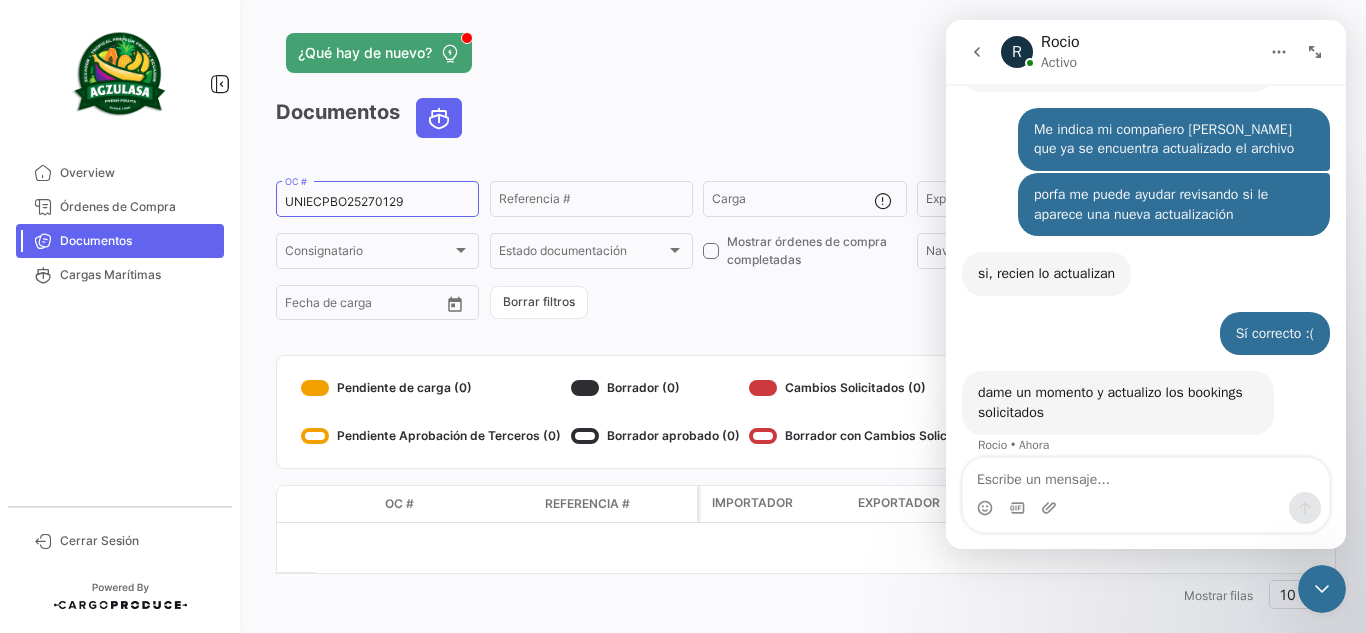 click 